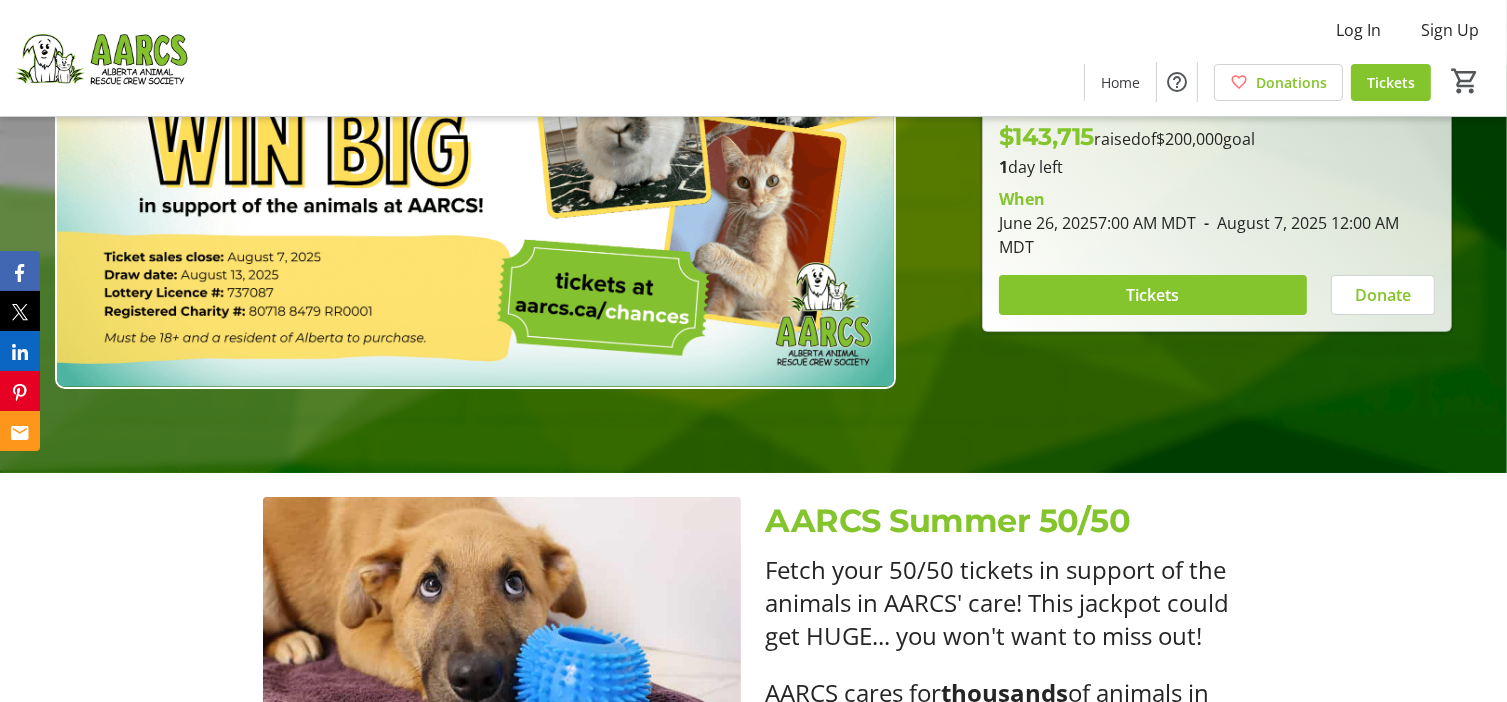 scroll, scrollTop: 200, scrollLeft: 0, axis: vertical 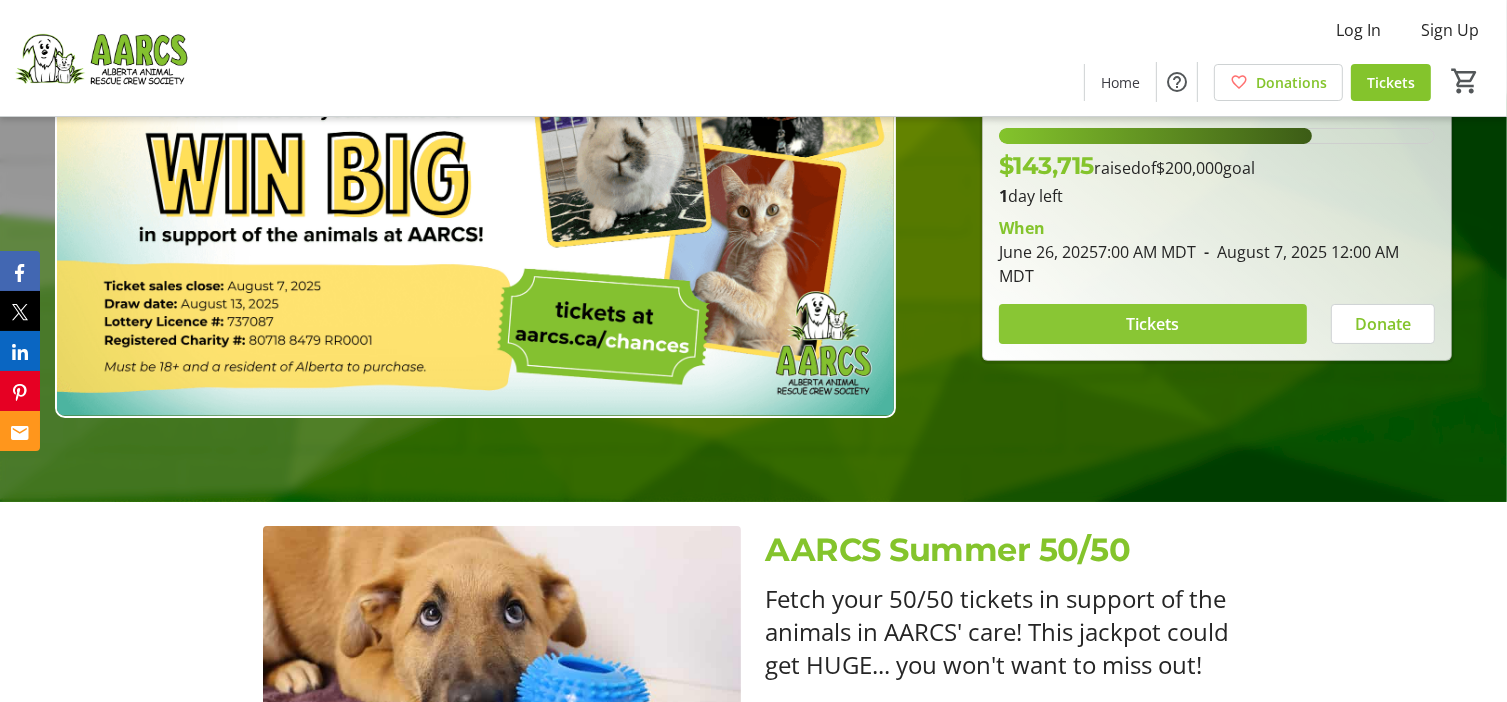 click on "Tickets" at bounding box center [1152, 324] 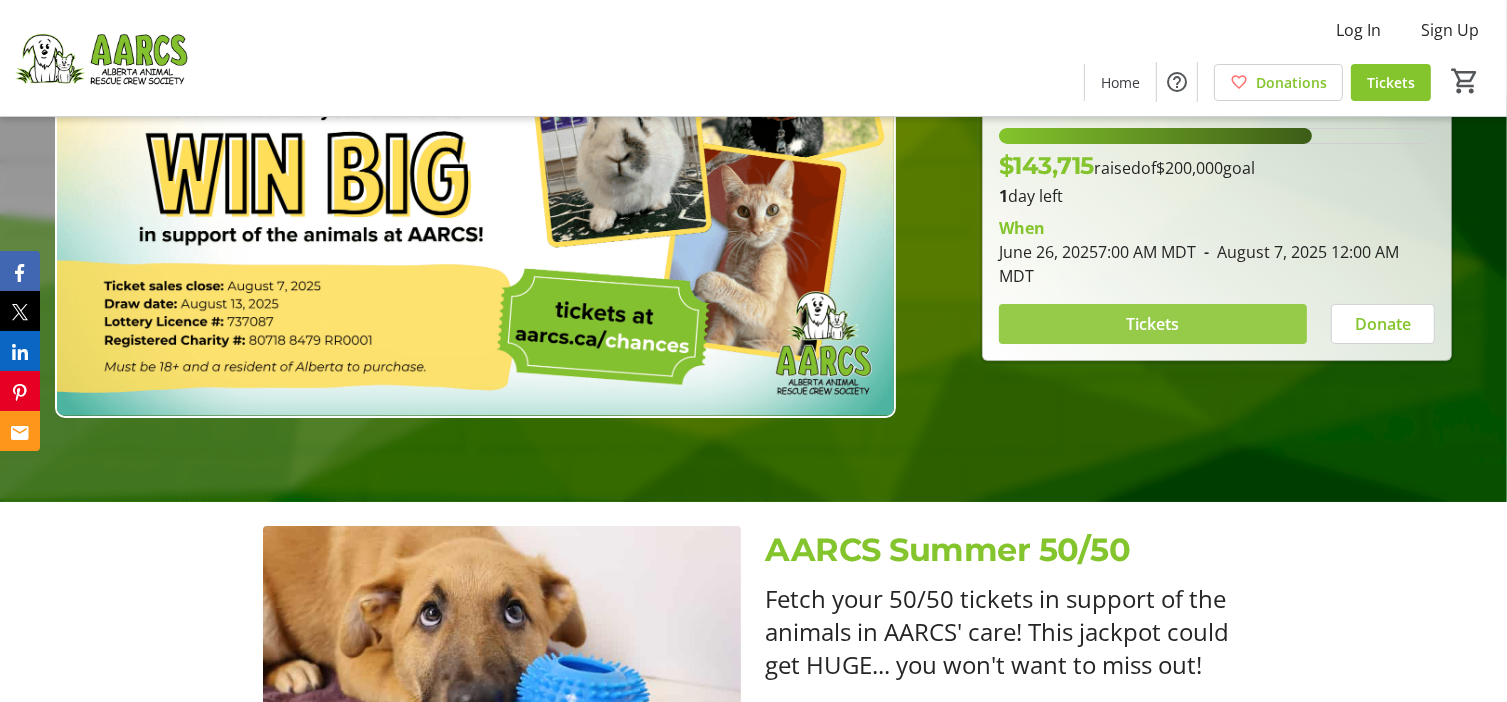 scroll, scrollTop: 0, scrollLeft: 0, axis: both 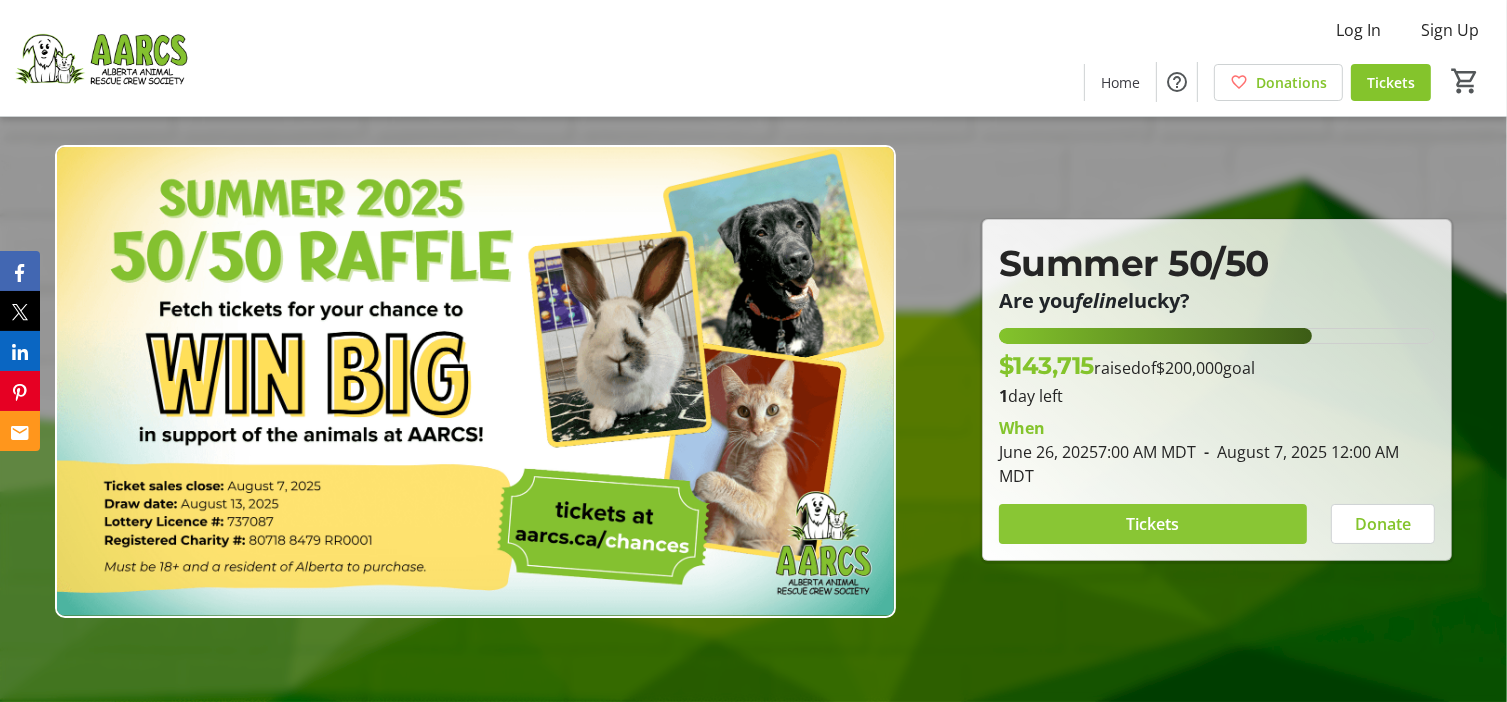click on "Tickets" at bounding box center [1152, 524] 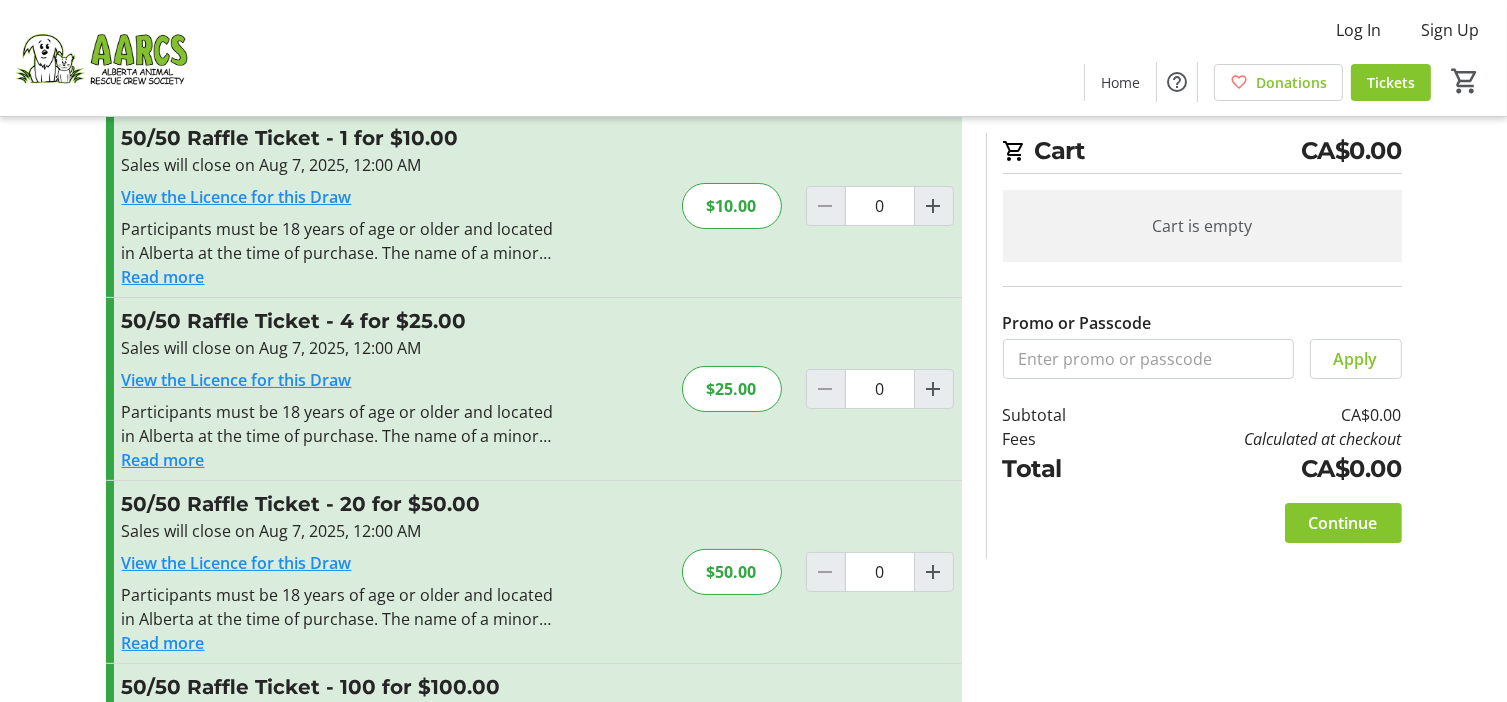 scroll, scrollTop: 100, scrollLeft: 0, axis: vertical 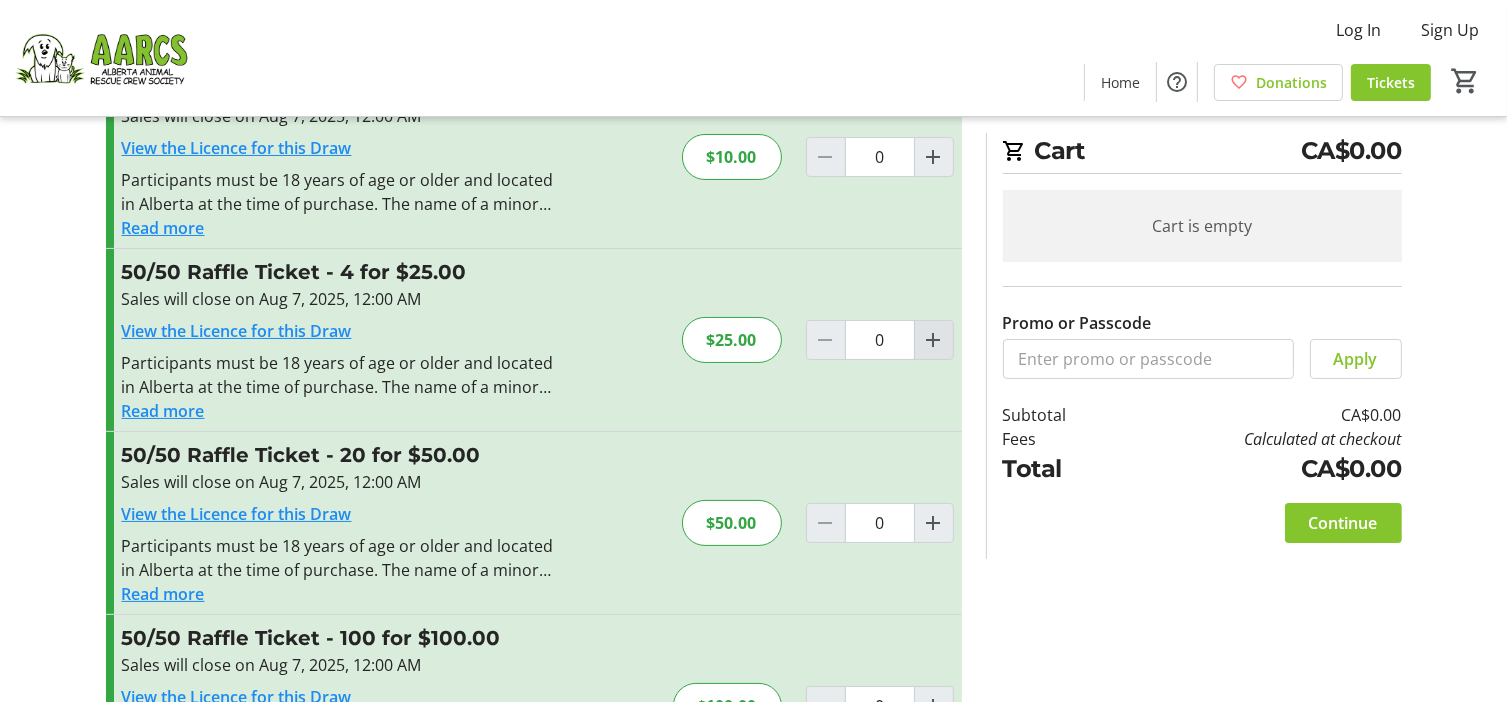 click 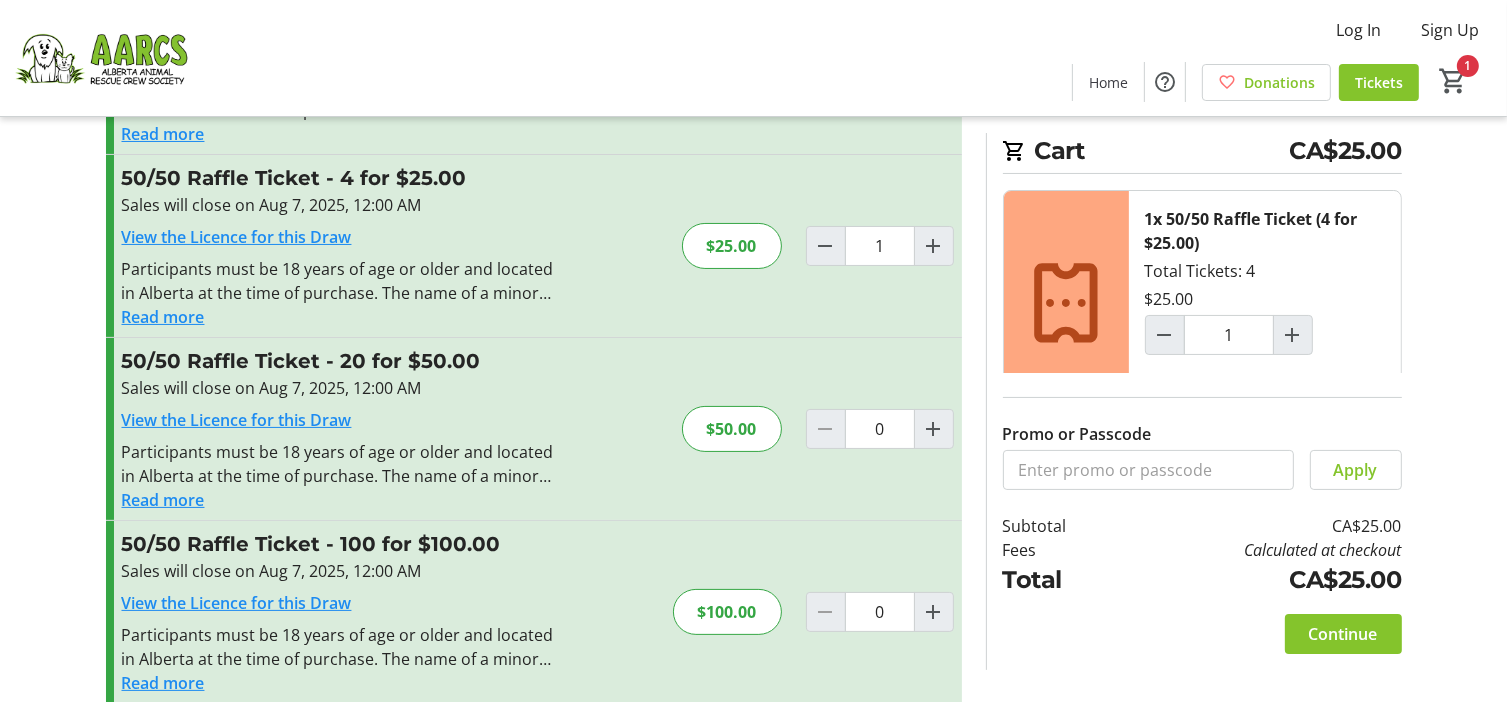 scroll, scrollTop: 217, scrollLeft: 0, axis: vertical 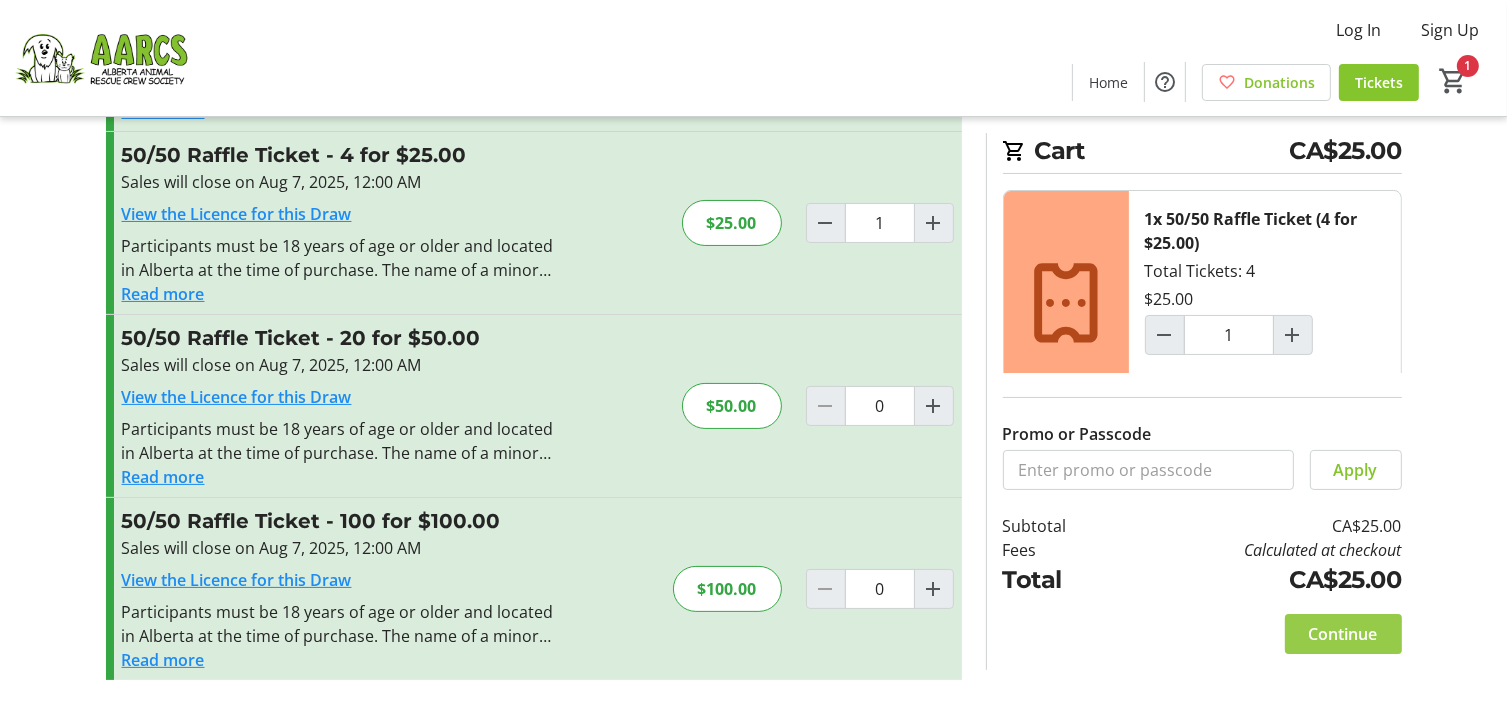 click on "Continue" 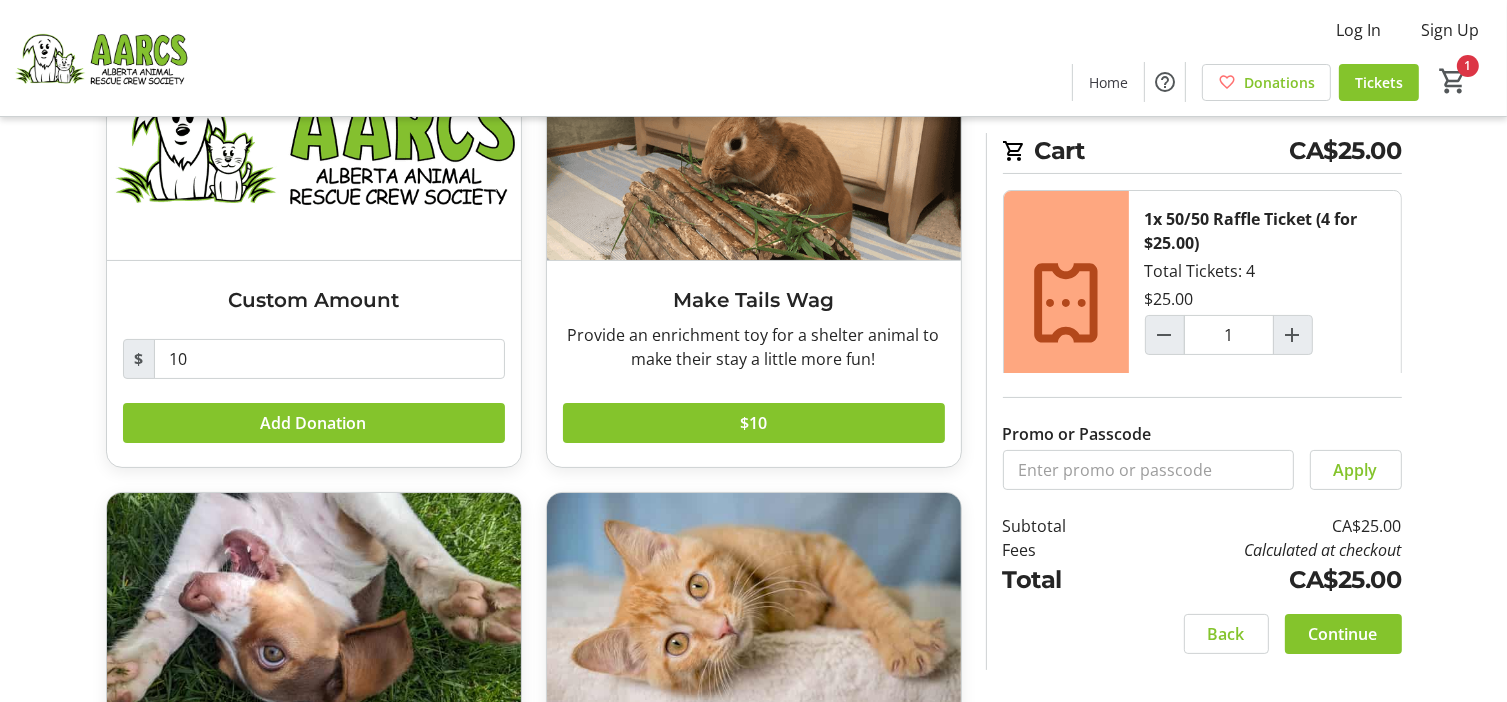 scroll, scrollTop: 200, scrollLeft: 0, axis: vertical 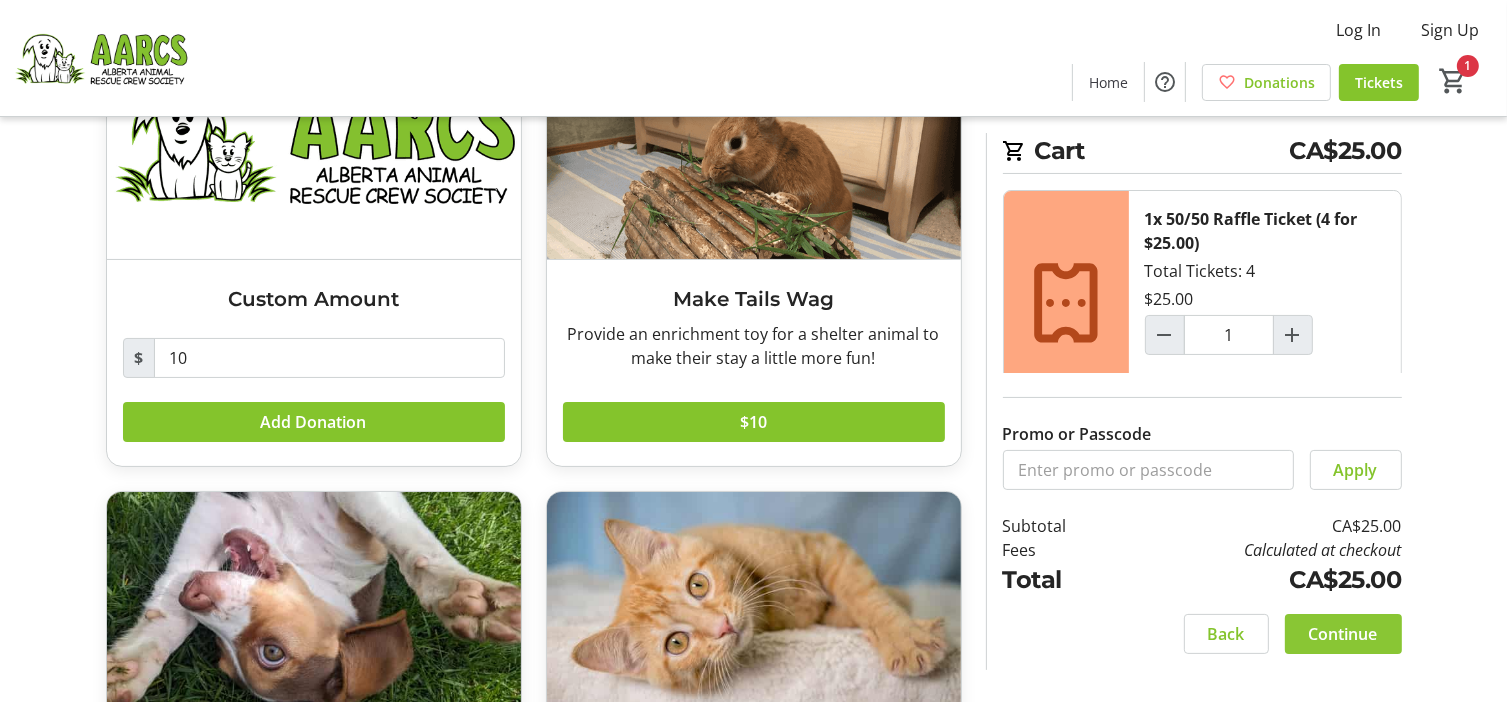 click on "Continue" 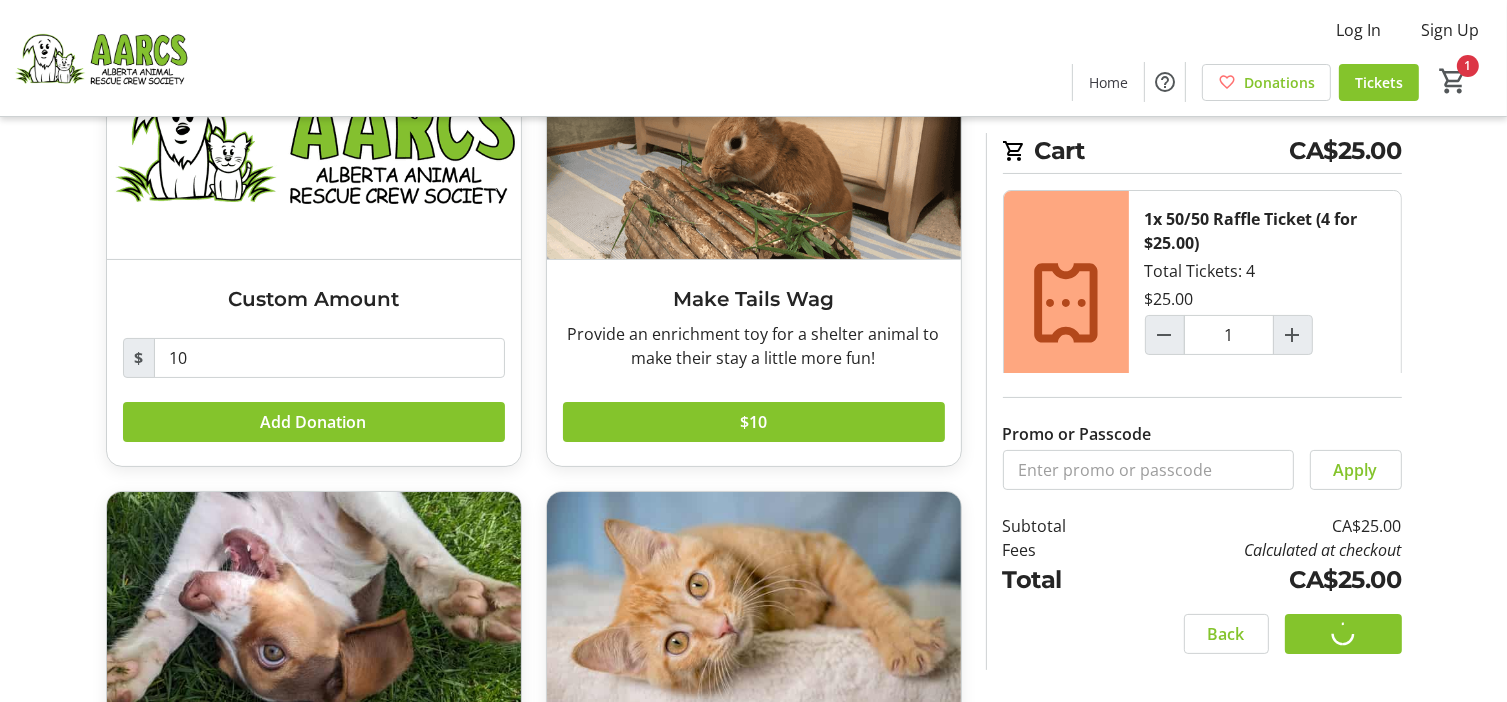 scroll, scrollTop: 0, scrollLeft: 0, axis: both 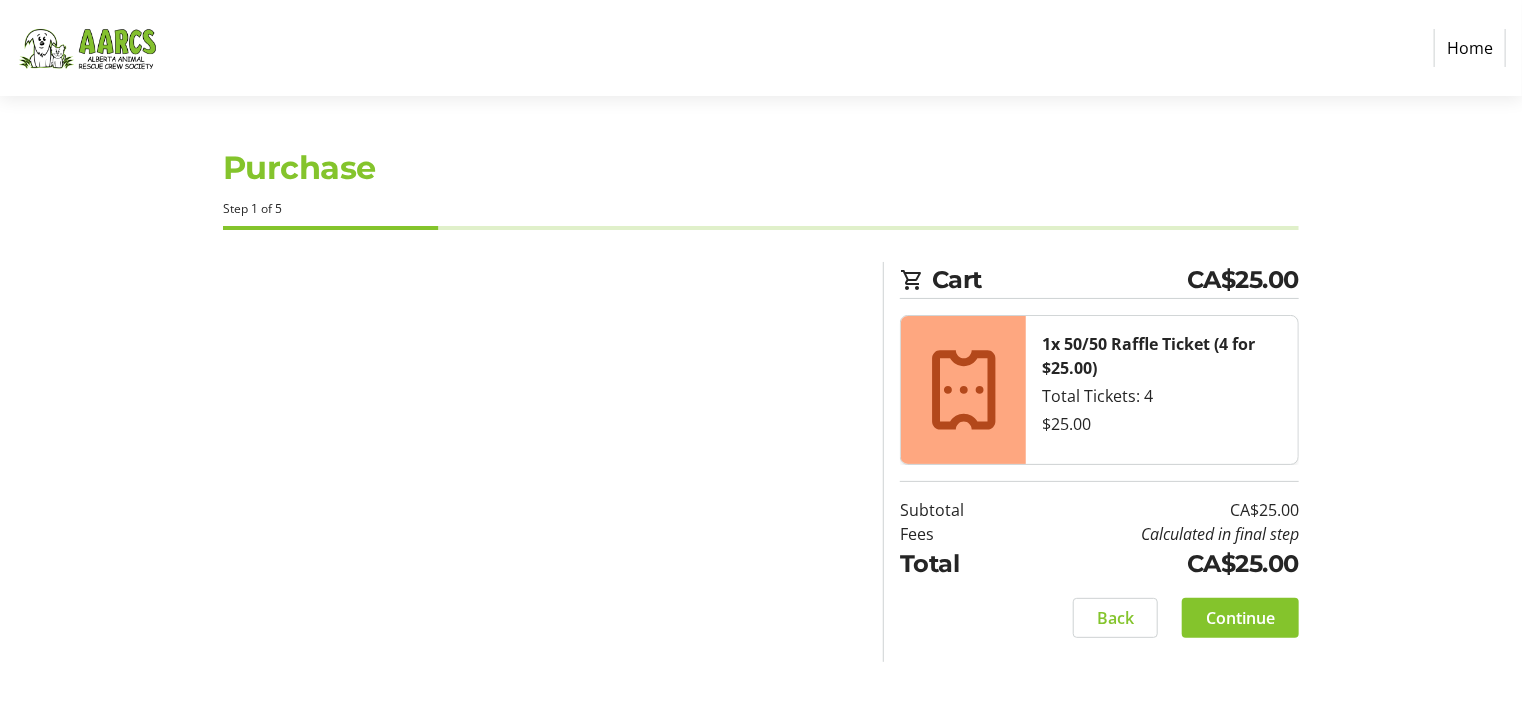 select on "CA" 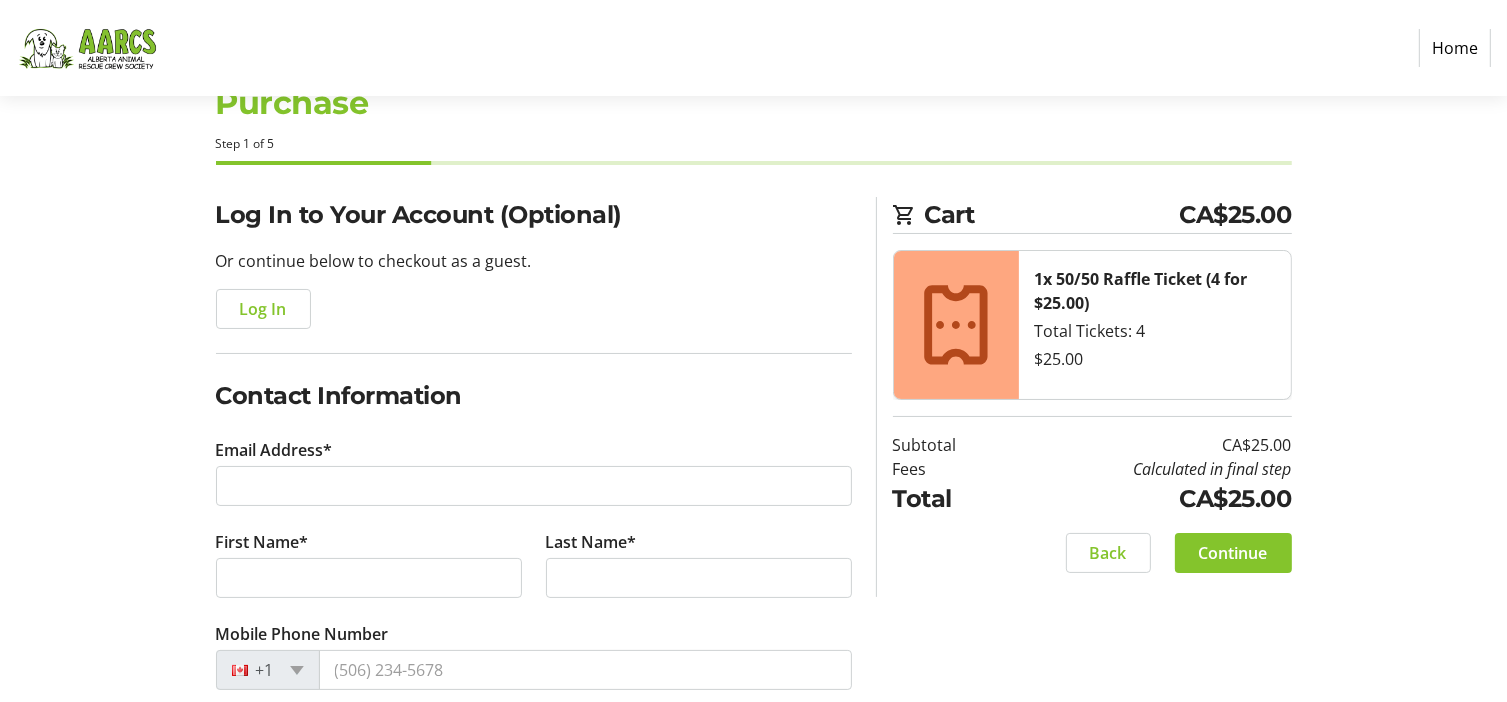 scroll, scrollTop: 100, scrollLeft: 0, axis: vertical 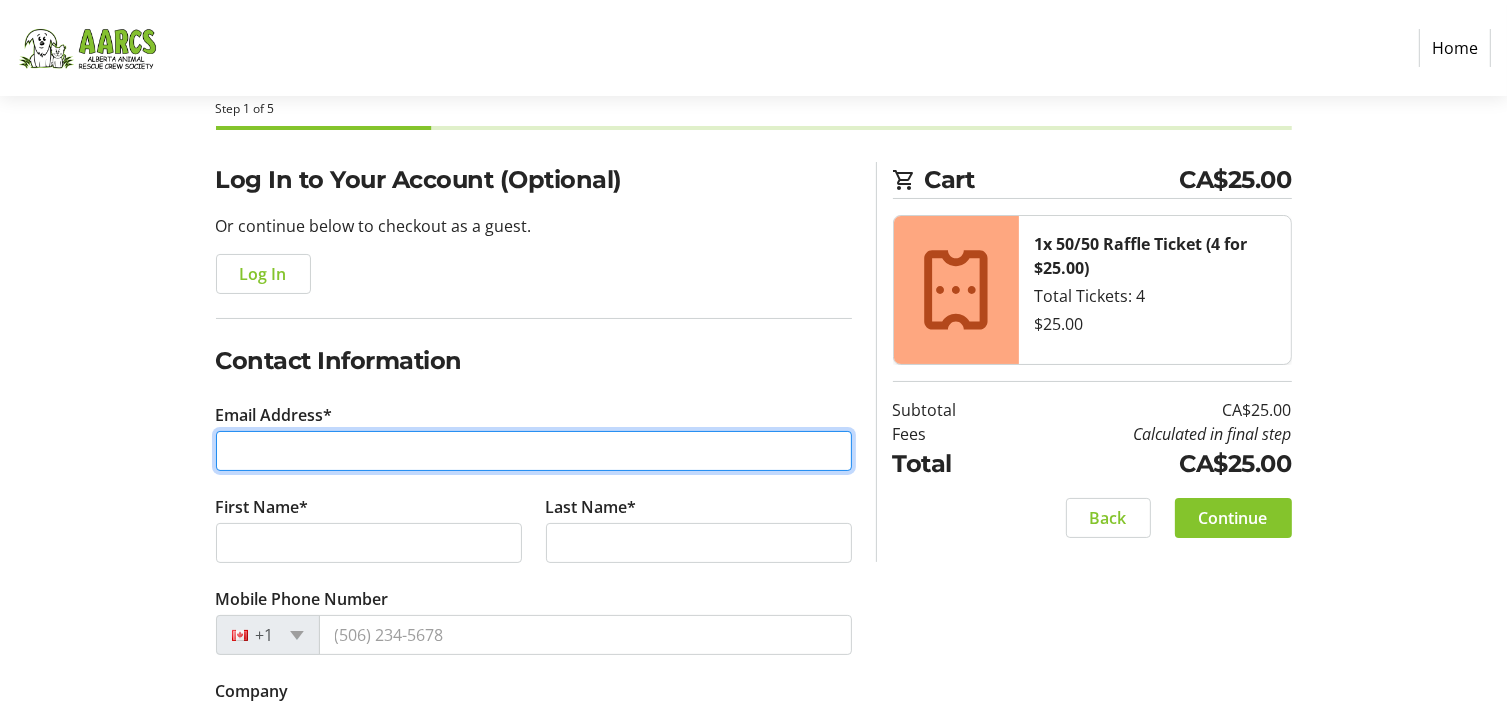 click on "Email Address*" at bounding box center [534, 451] 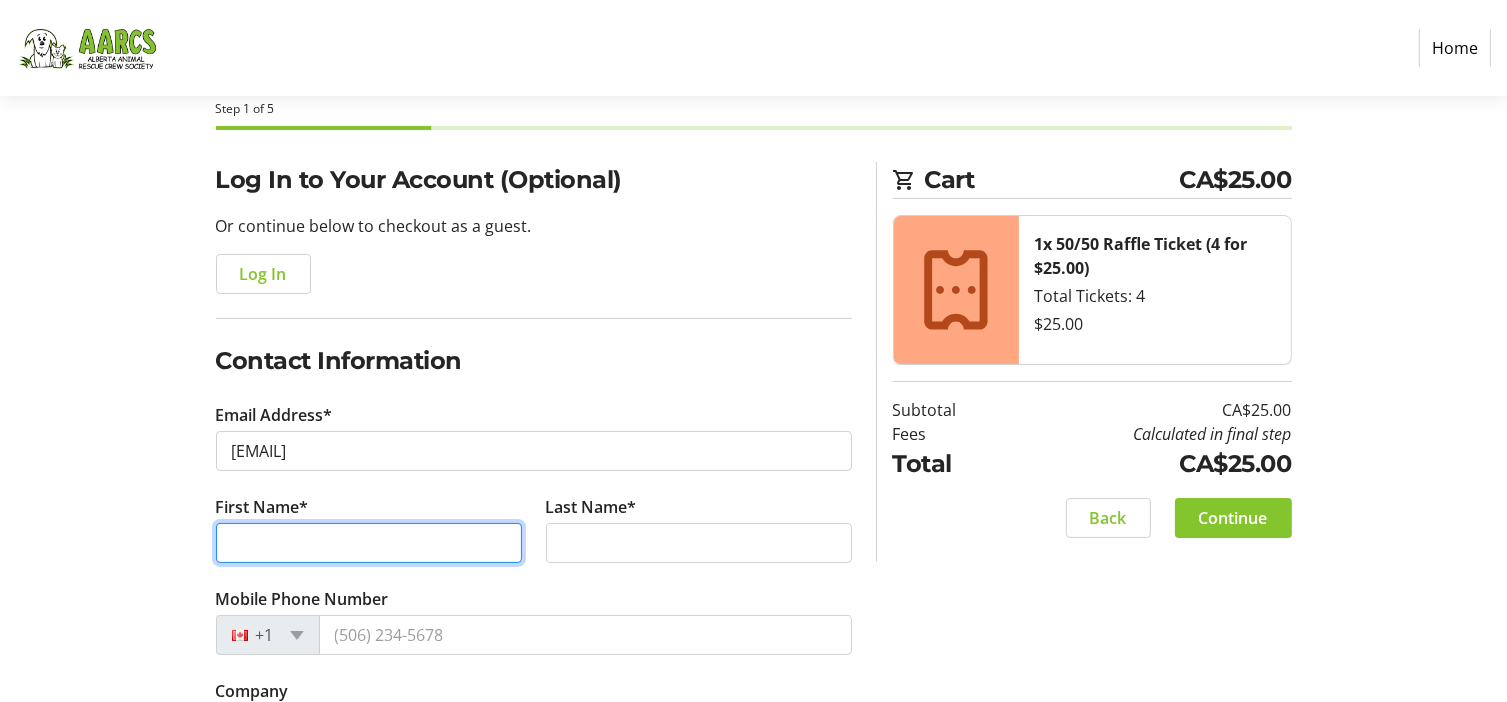 type on "[FIRST]" 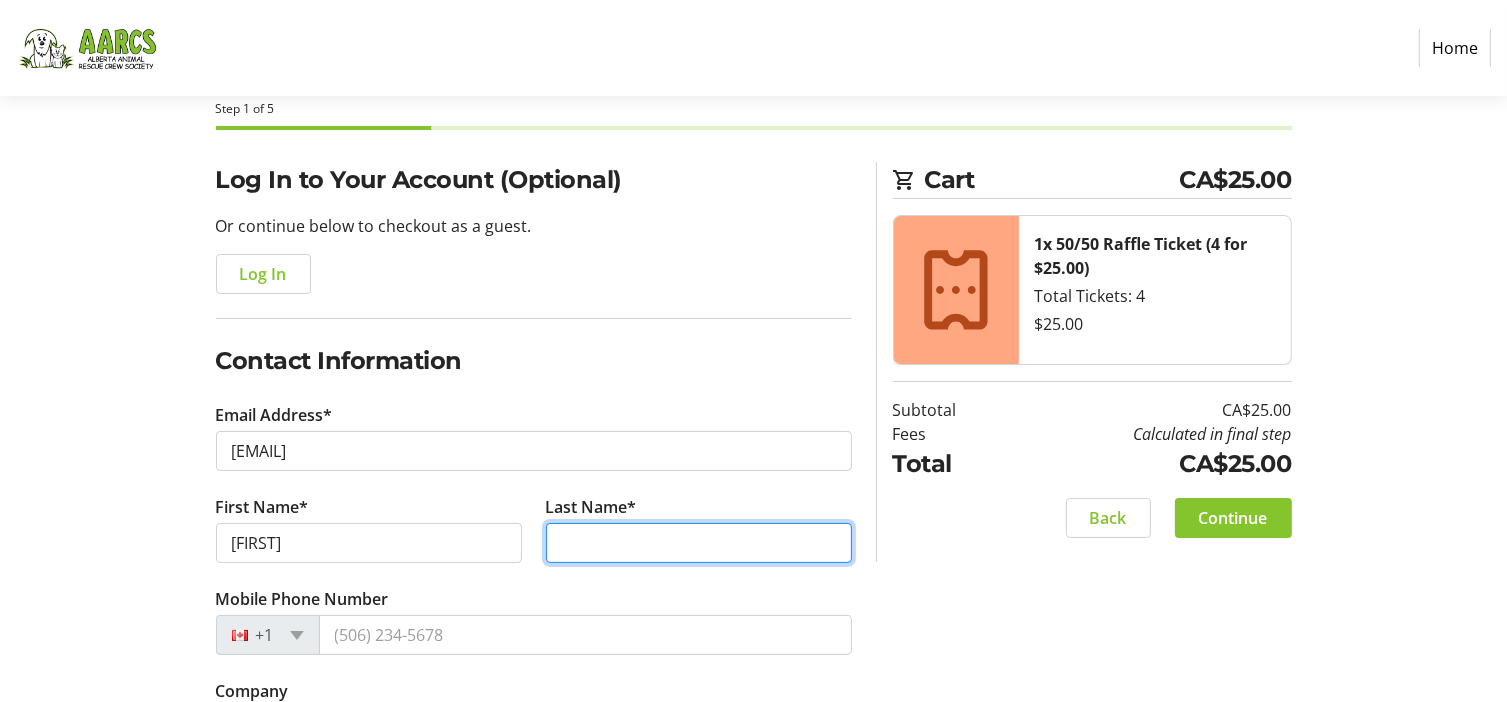 type on "[LAST]" 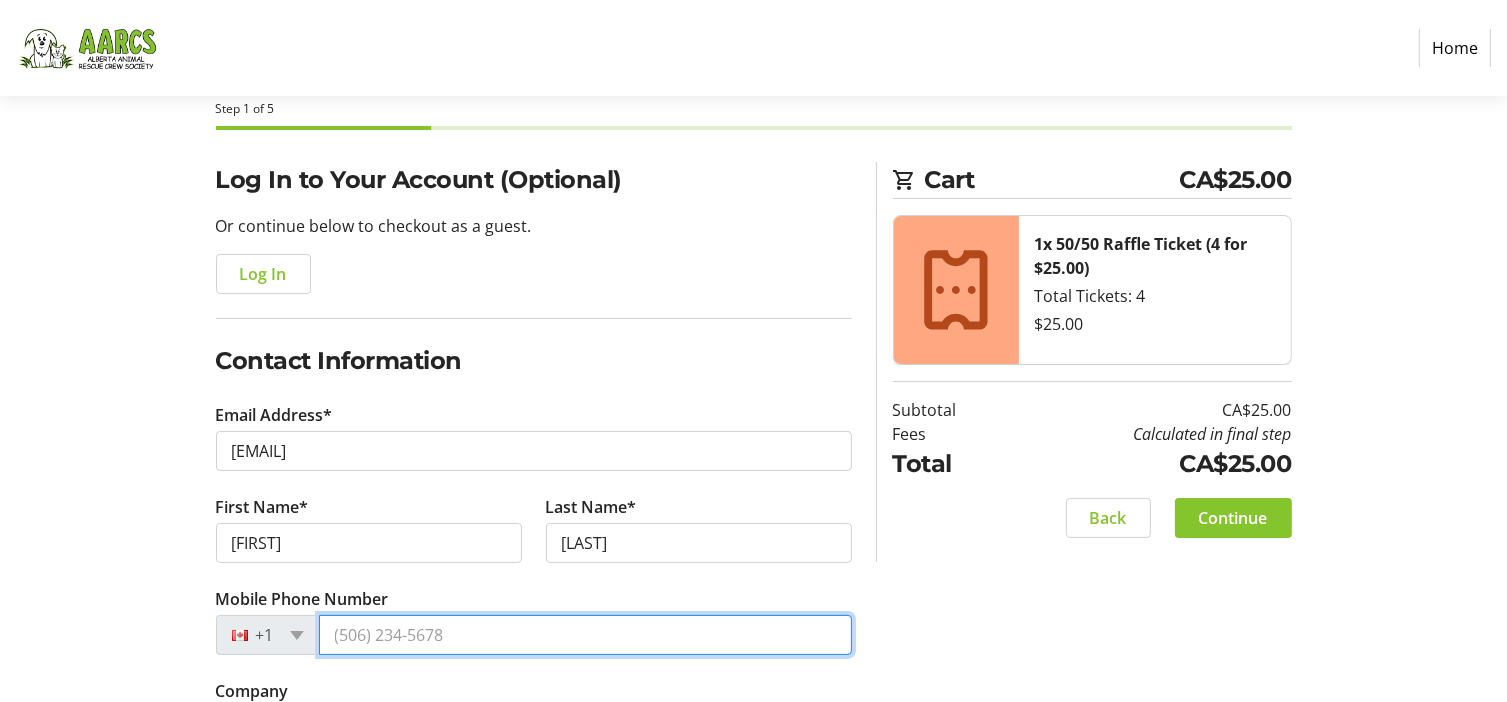 type on "[PHONE]" 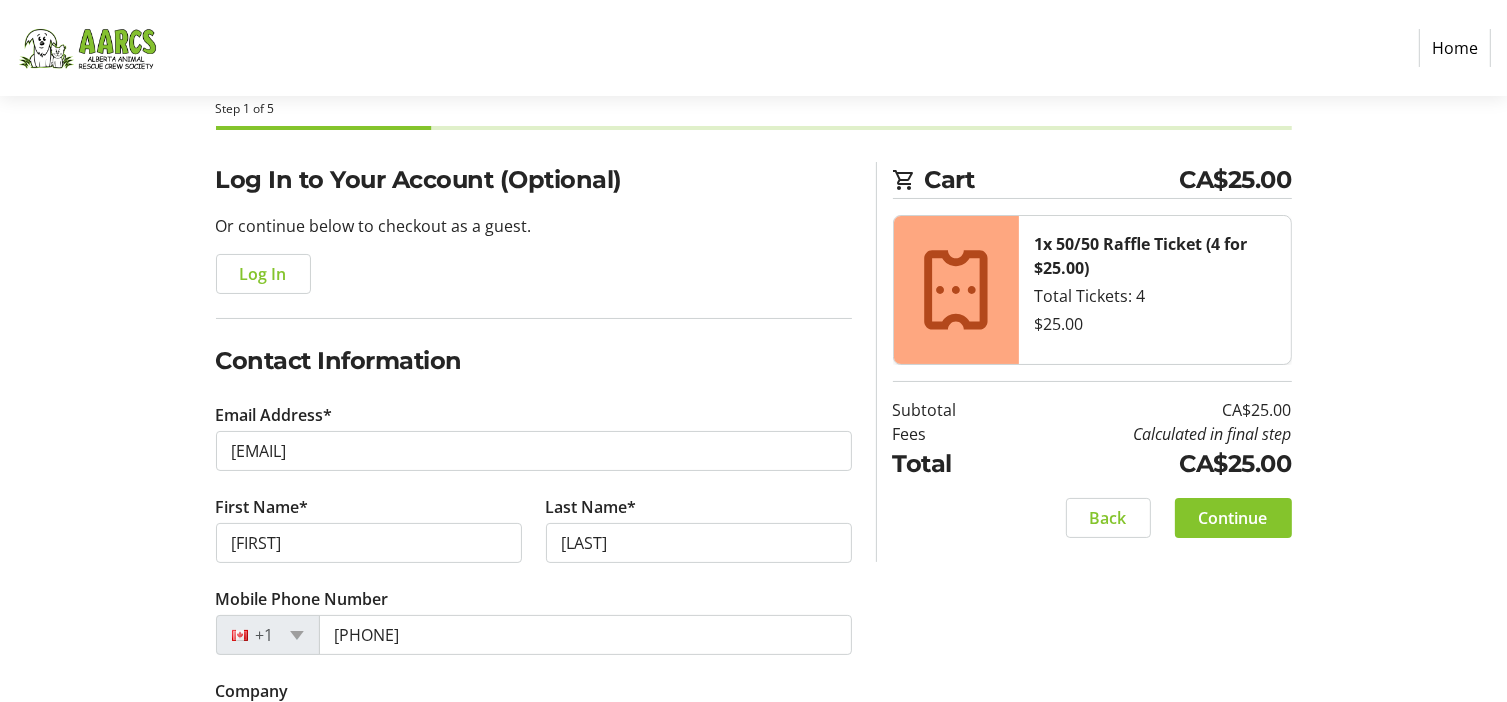 type on "[FIRST]" 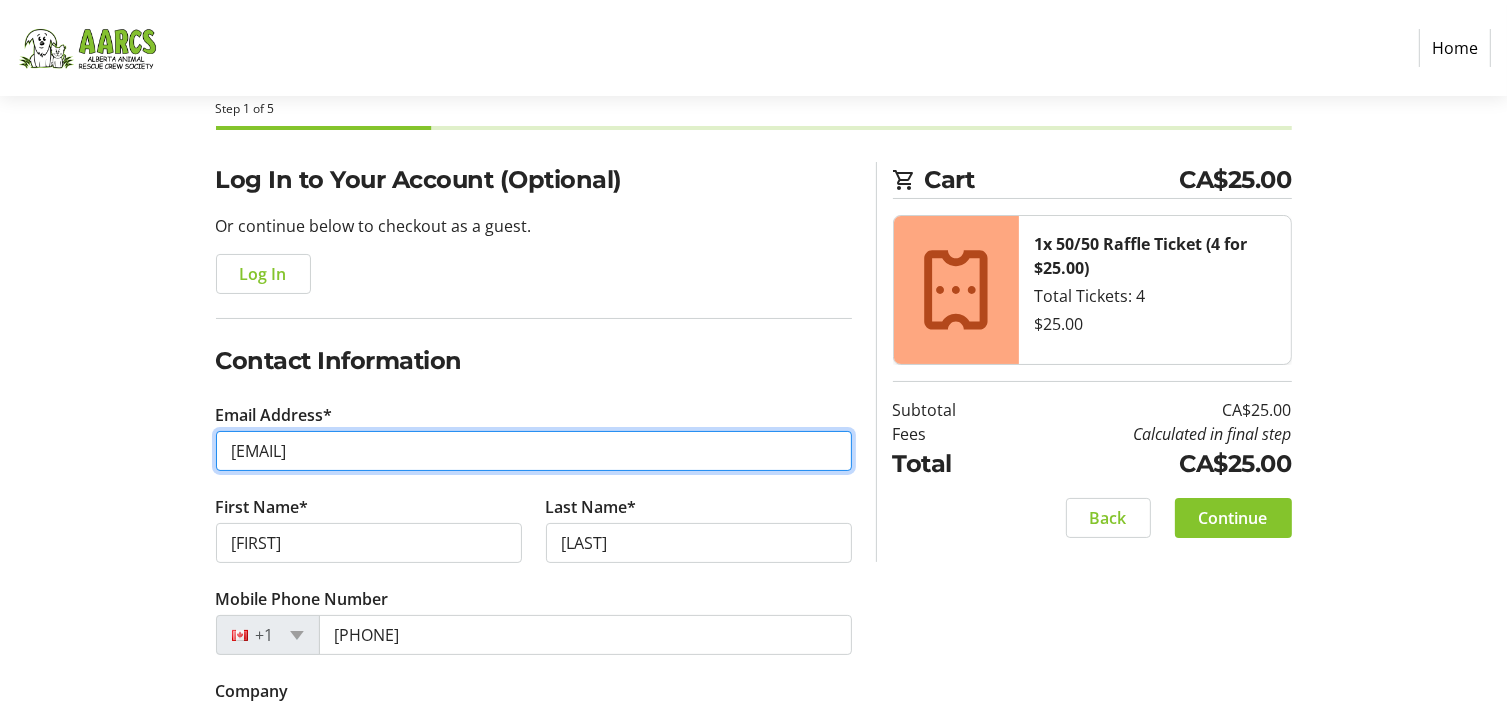 type on "[EMAIL]" 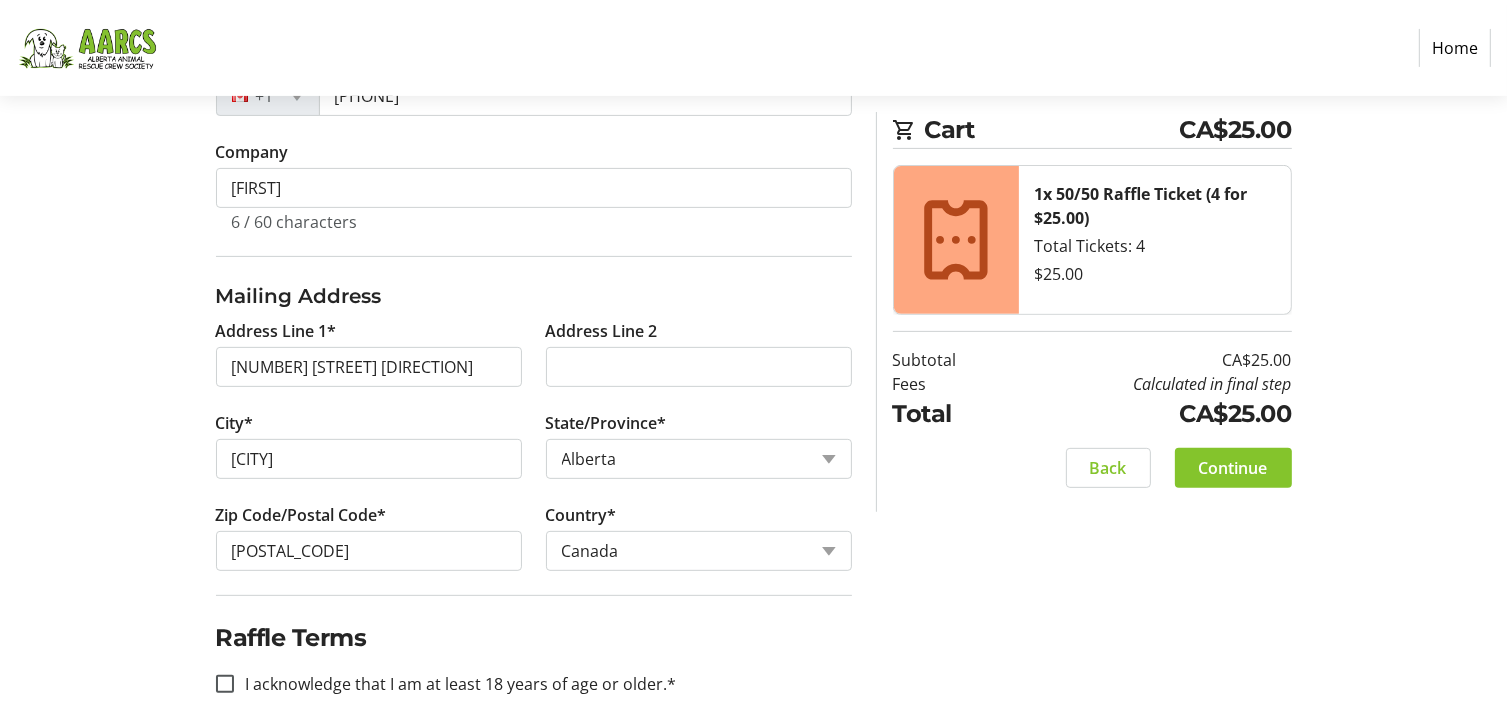 scroll, scrollTop: 677, scrollLeft: 0, axis: vertical 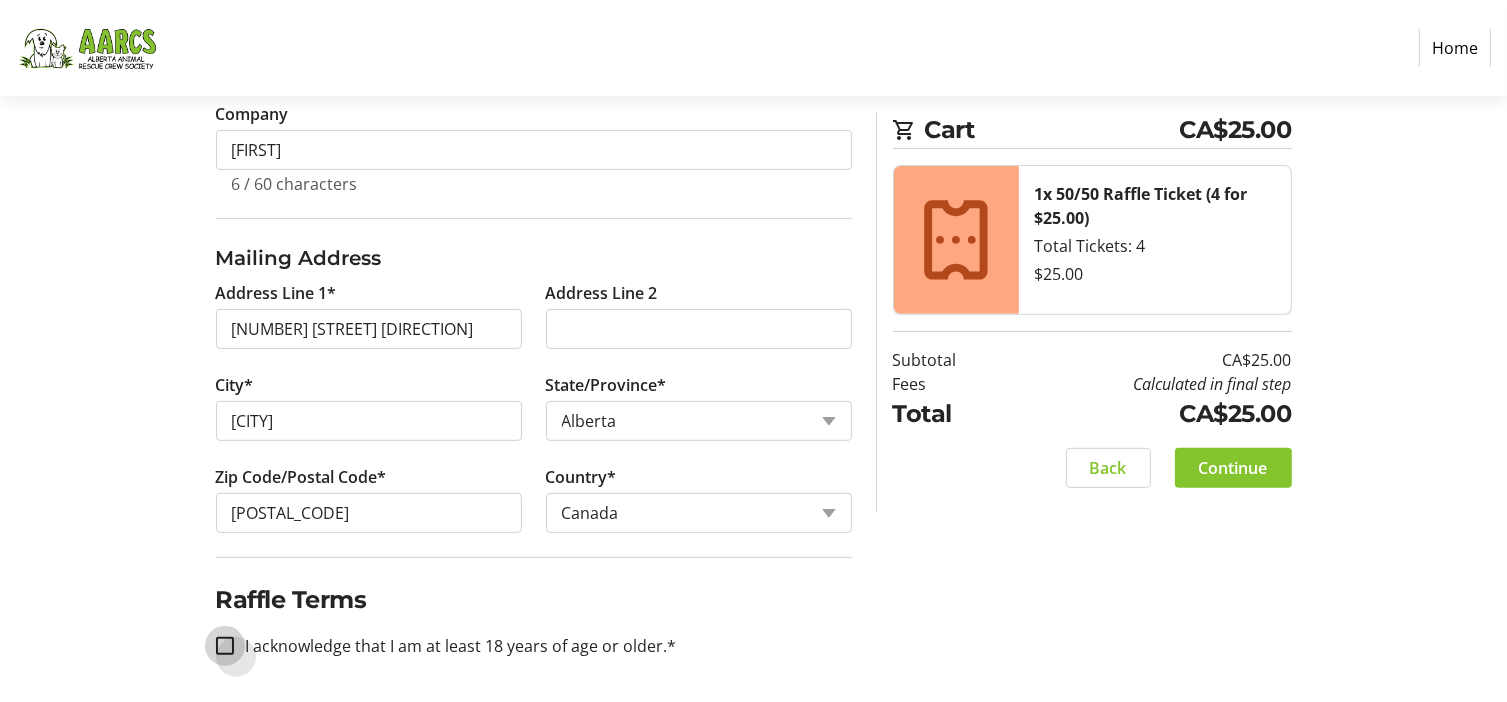 click on "I acknowledge that I am at least 18 years of age or older.*" at bounding box center [225, 646] 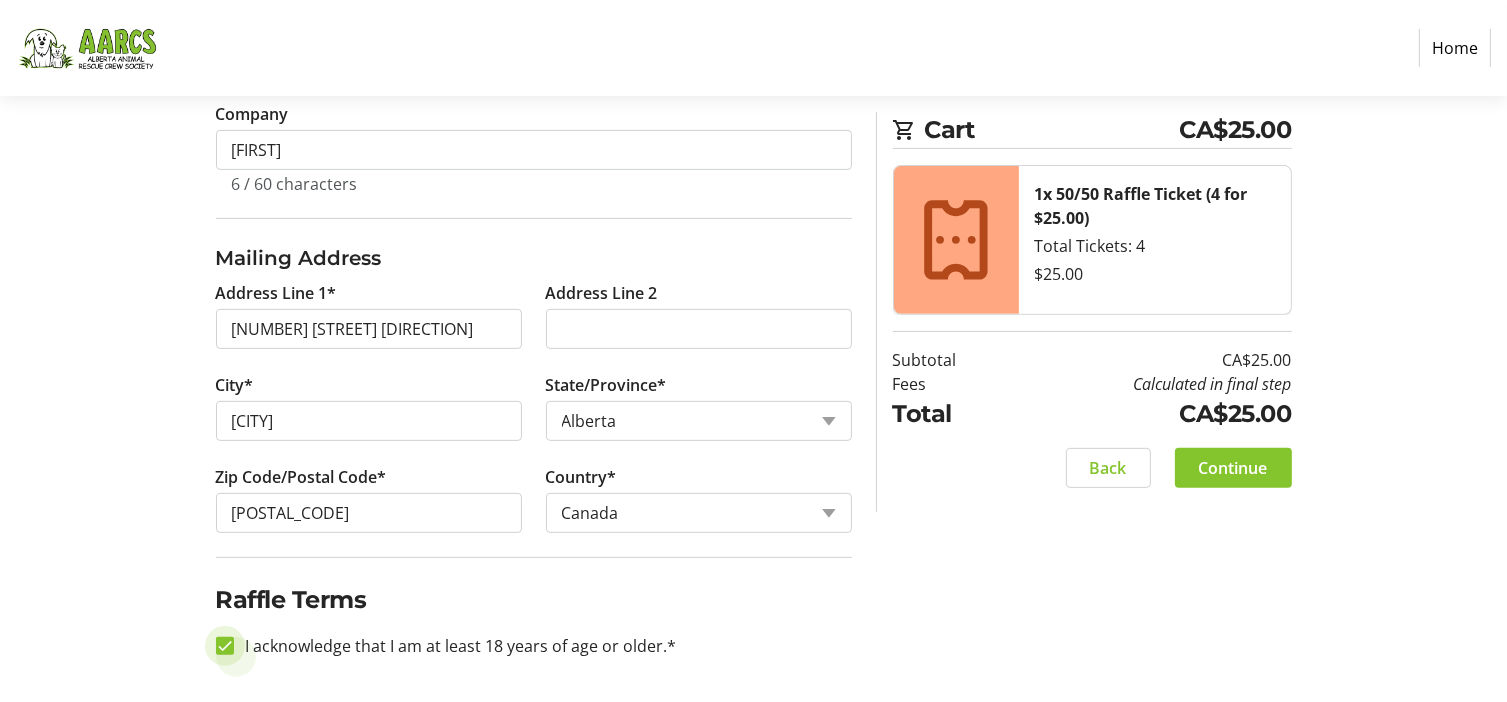 checkbox on "true" 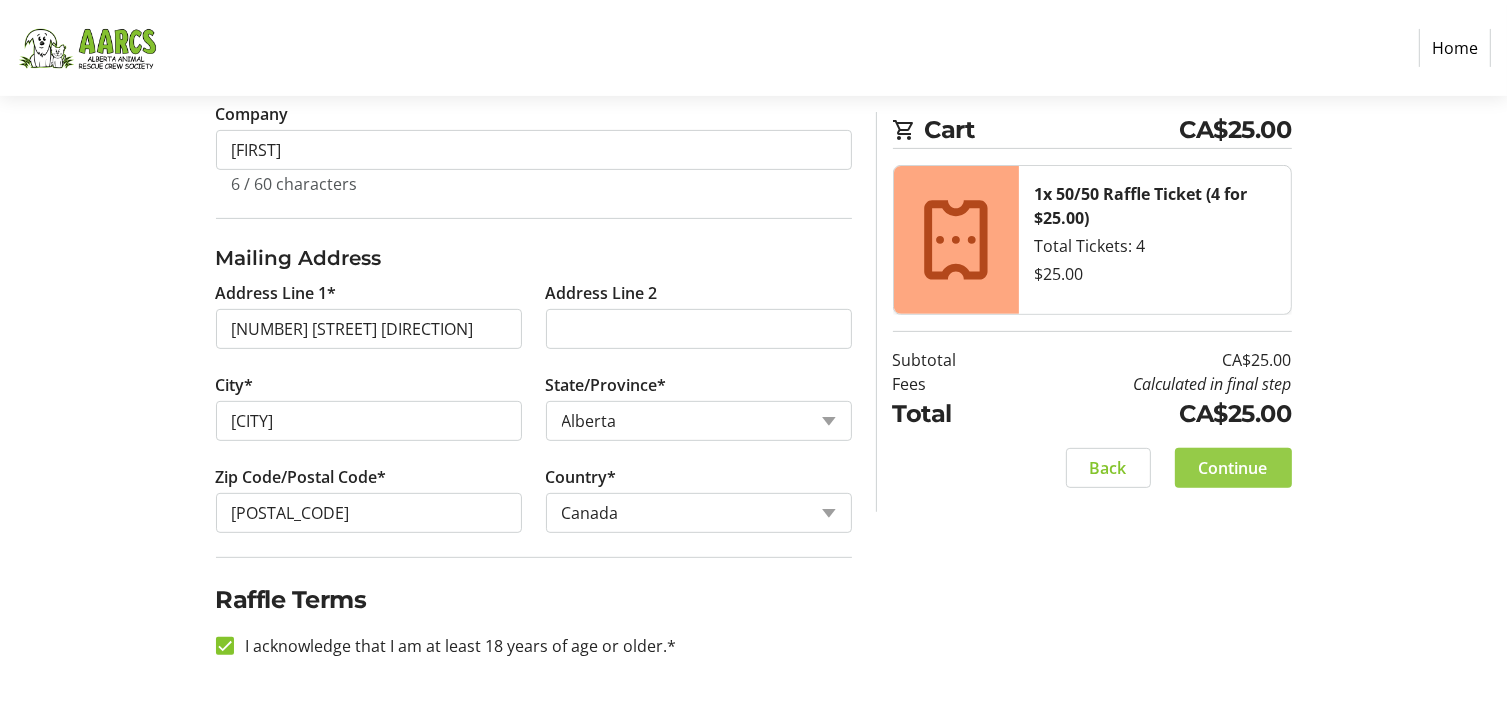 click on "Continue" 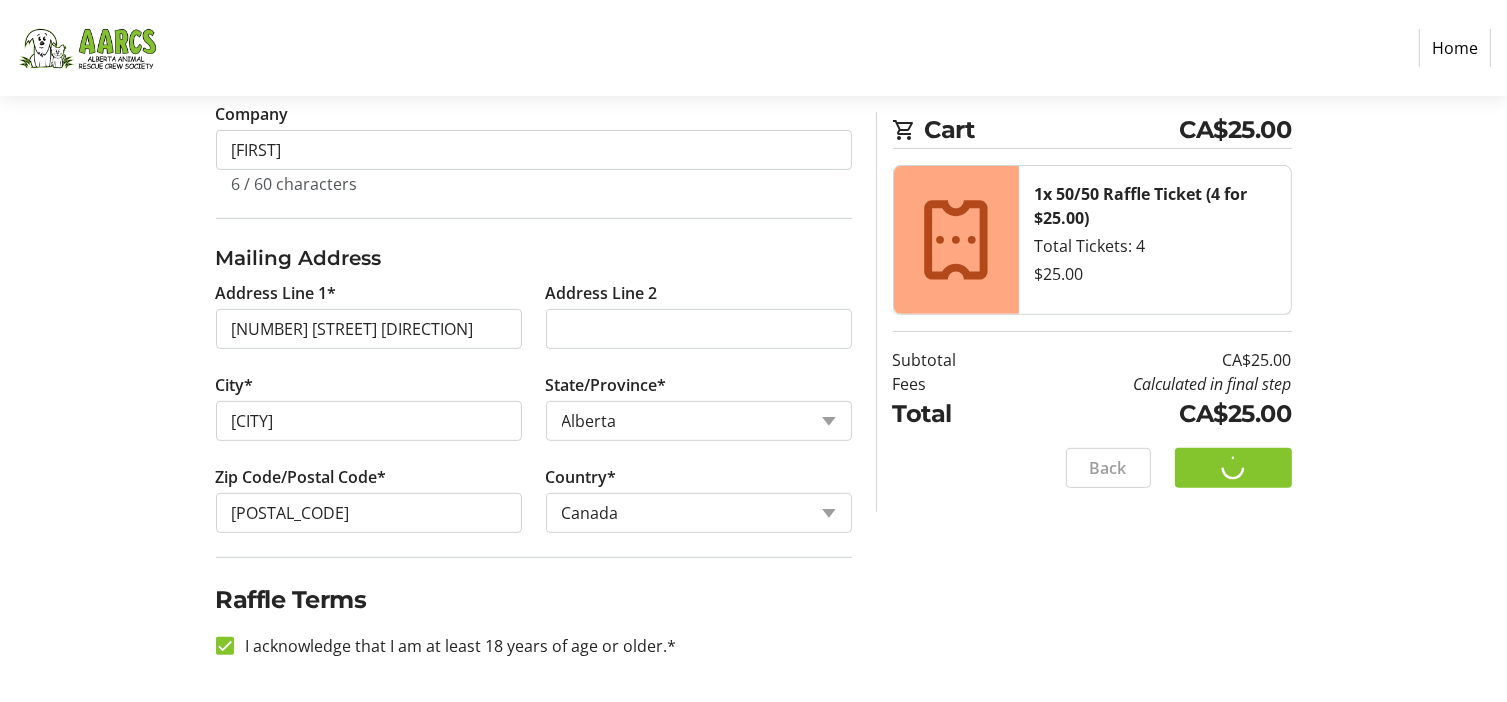 scroll, scrollTop: 0, scrollLeft: 0, axis: both 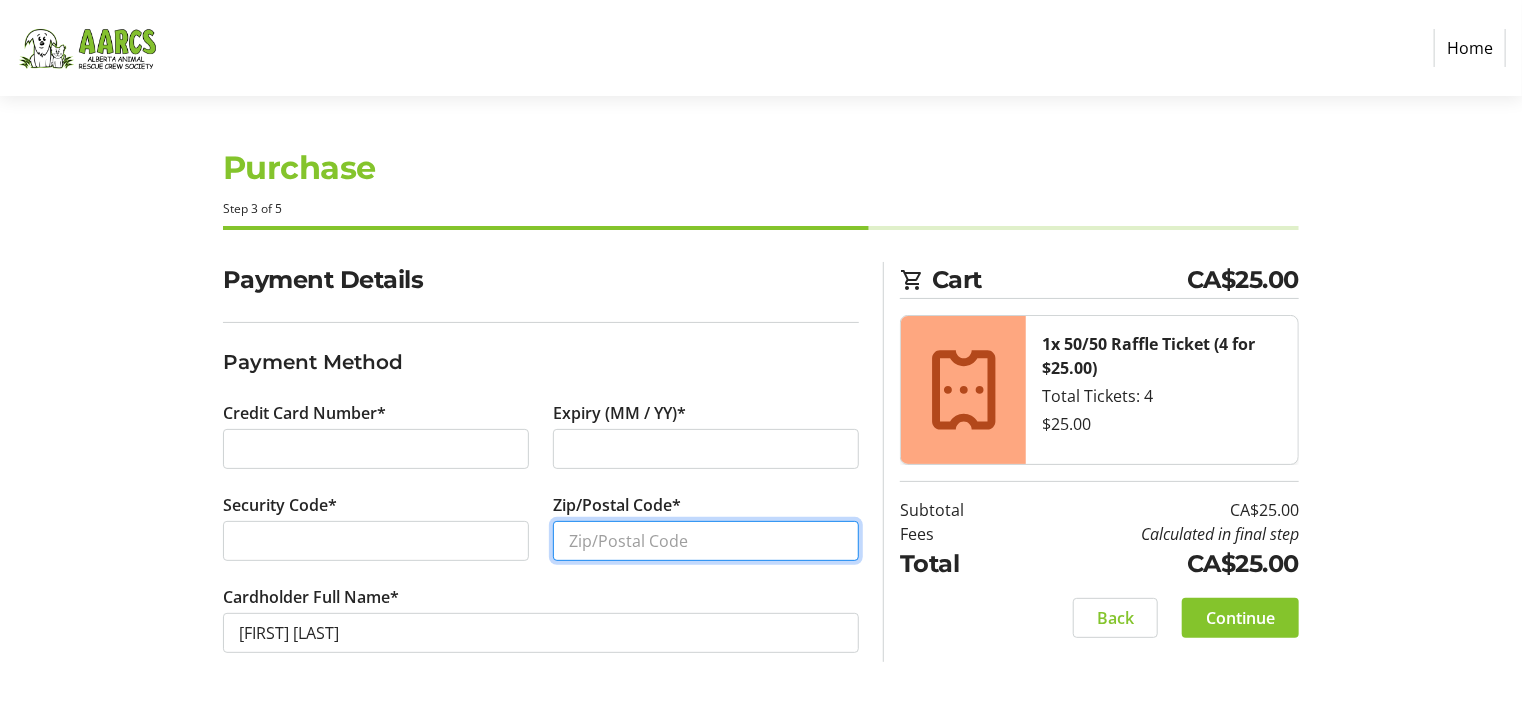 click on "Zip/Postal Code*" at bounding box center (706, 541) 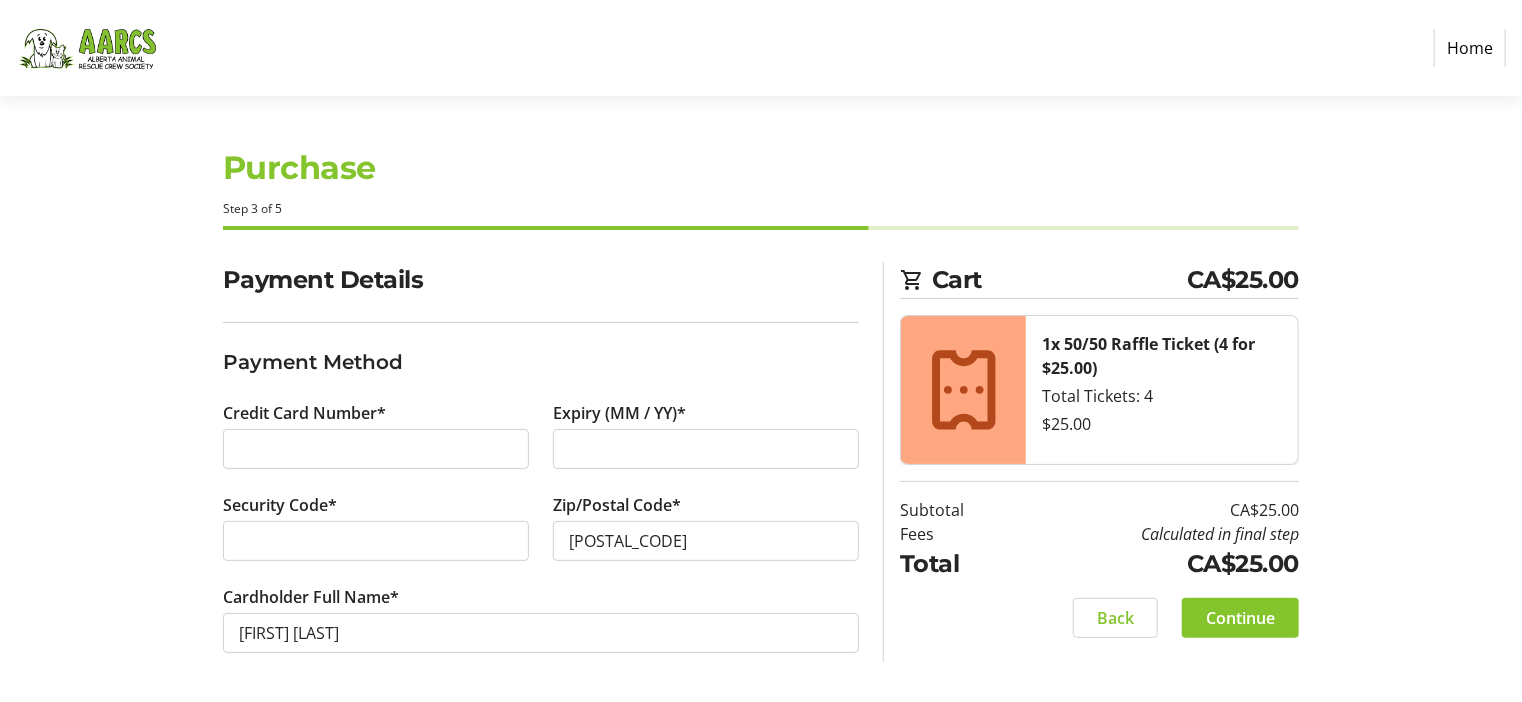 click on "Zip/Postal Code*" 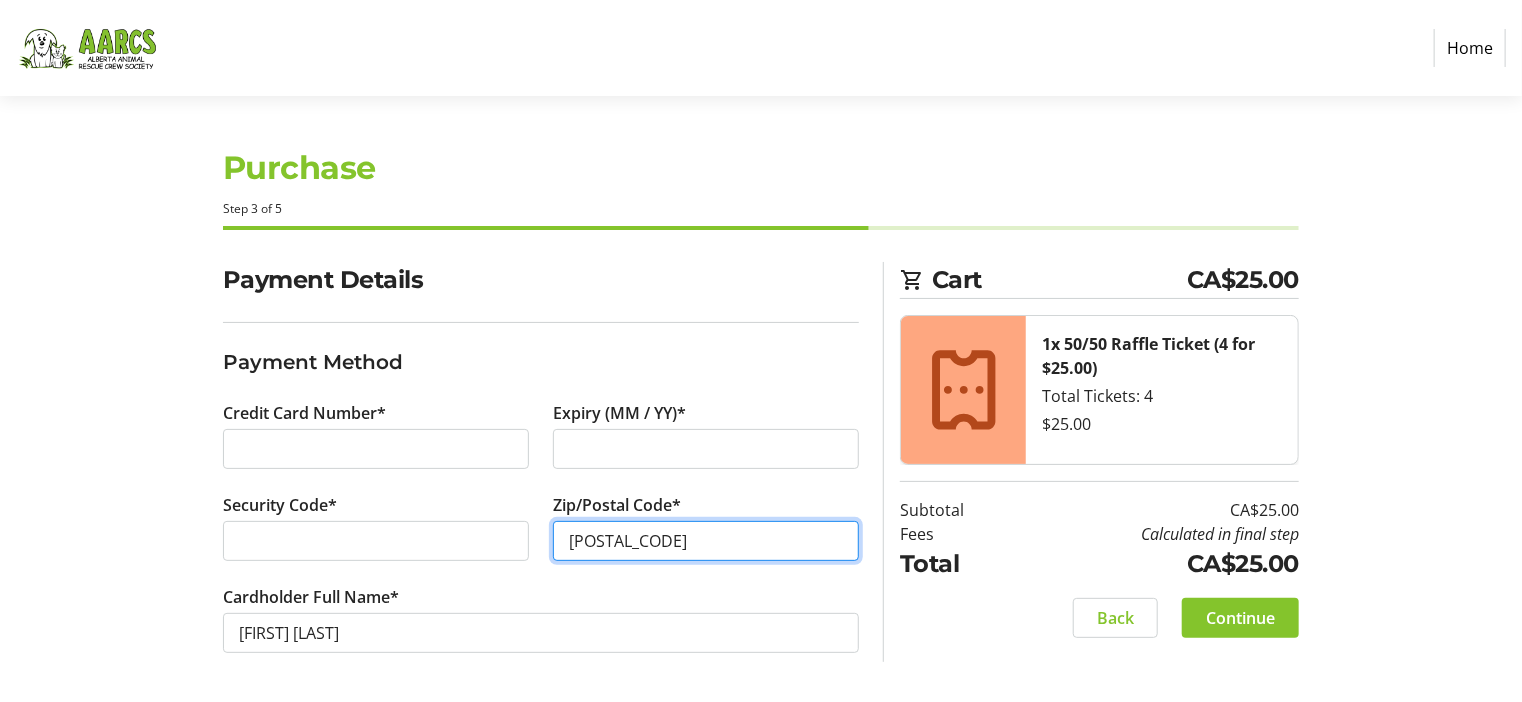click on "[POSTAL_CODE]" at bounding box center [706, 541] 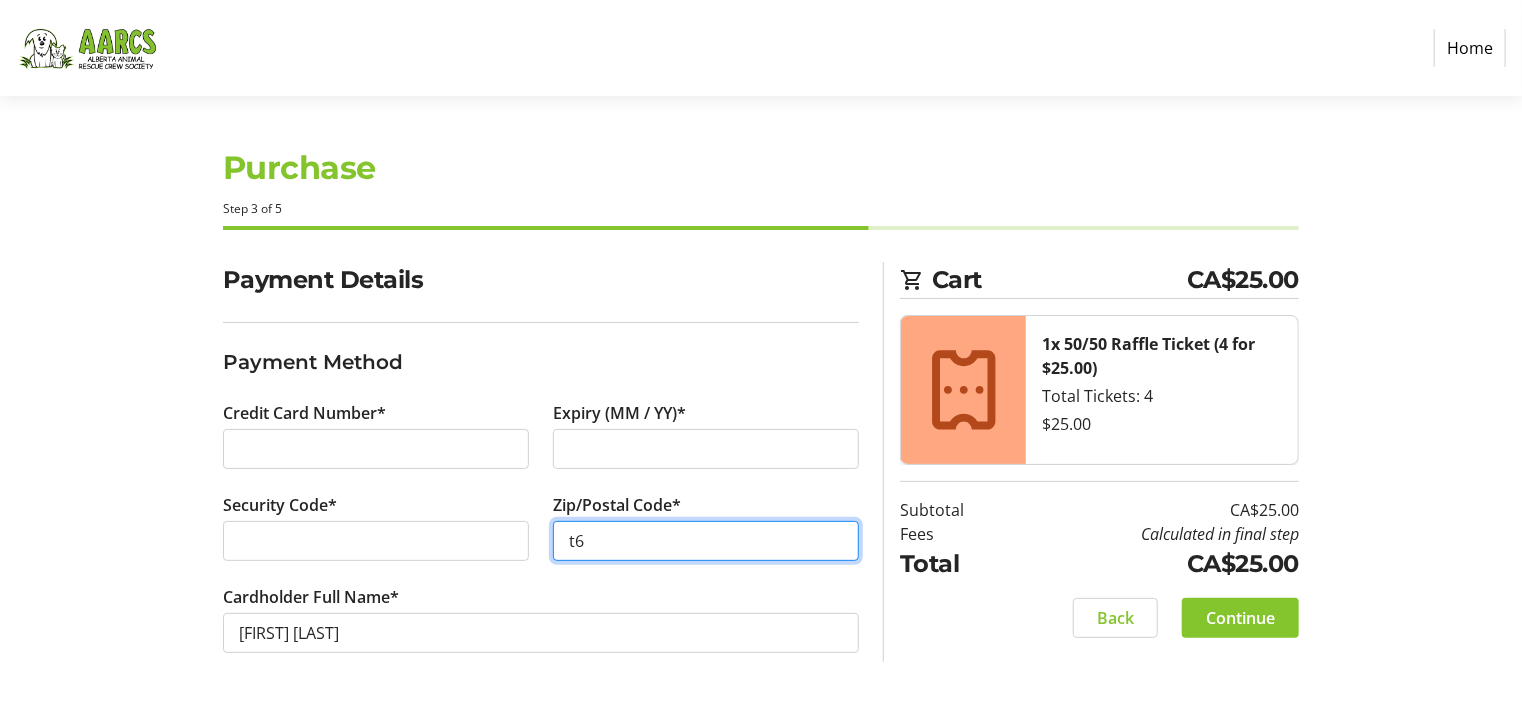 type on "t" 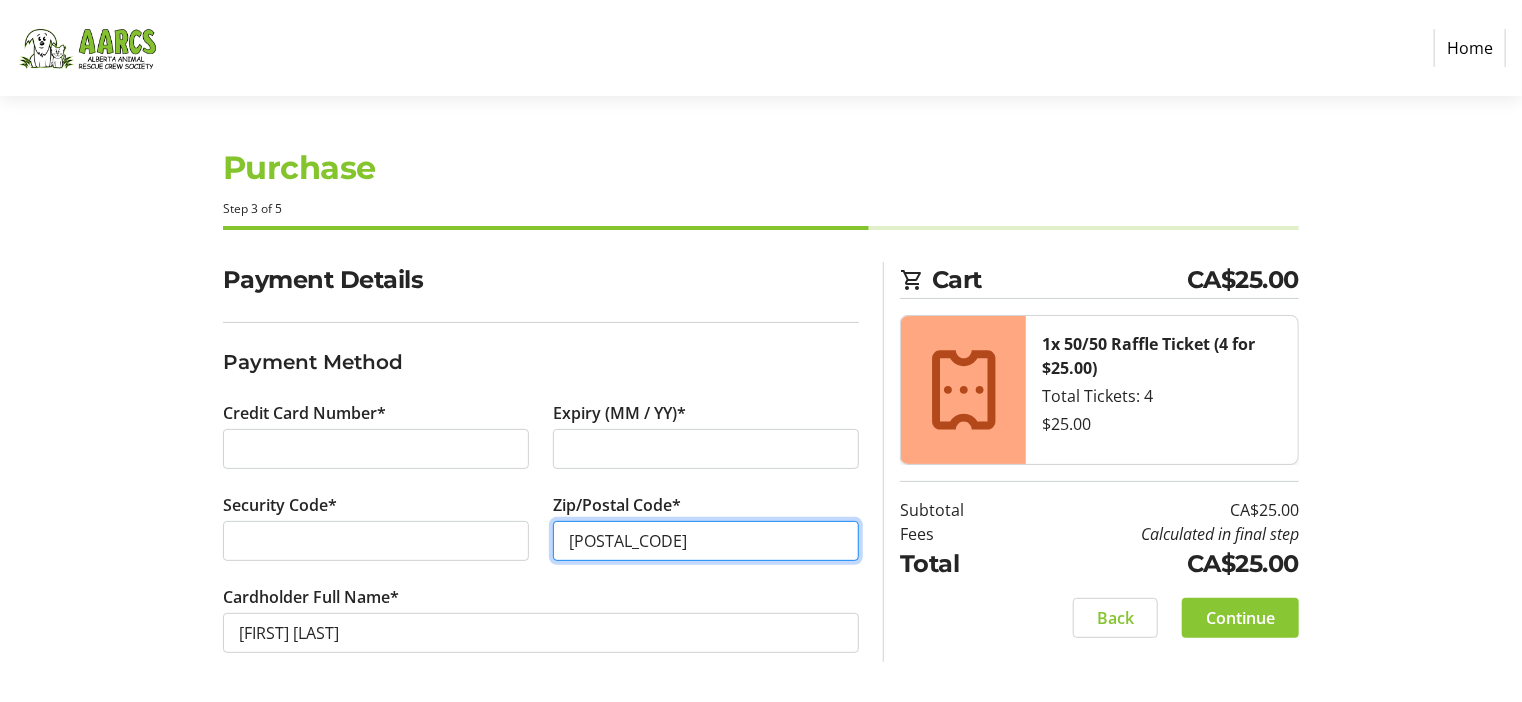 type on "[POSTAL_CODE]" 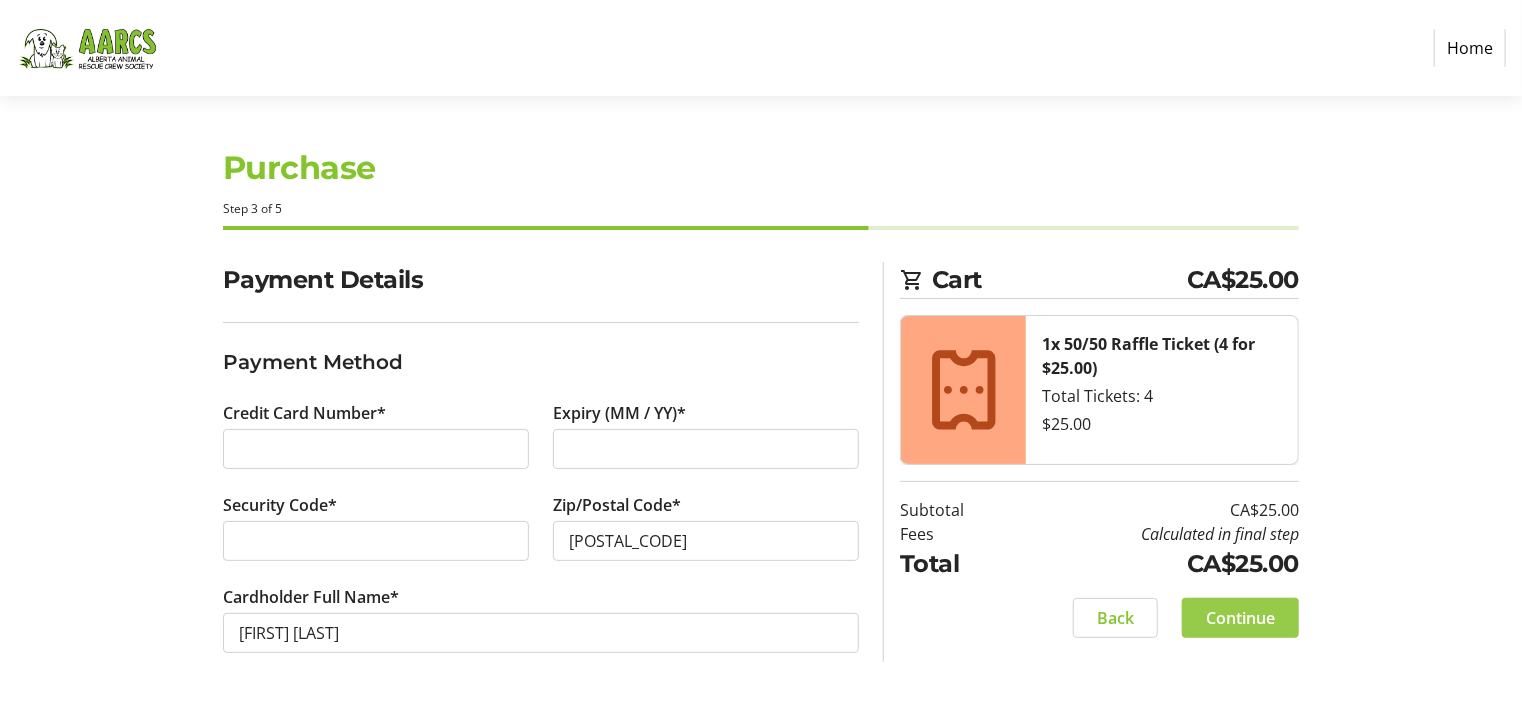click on "Continue" 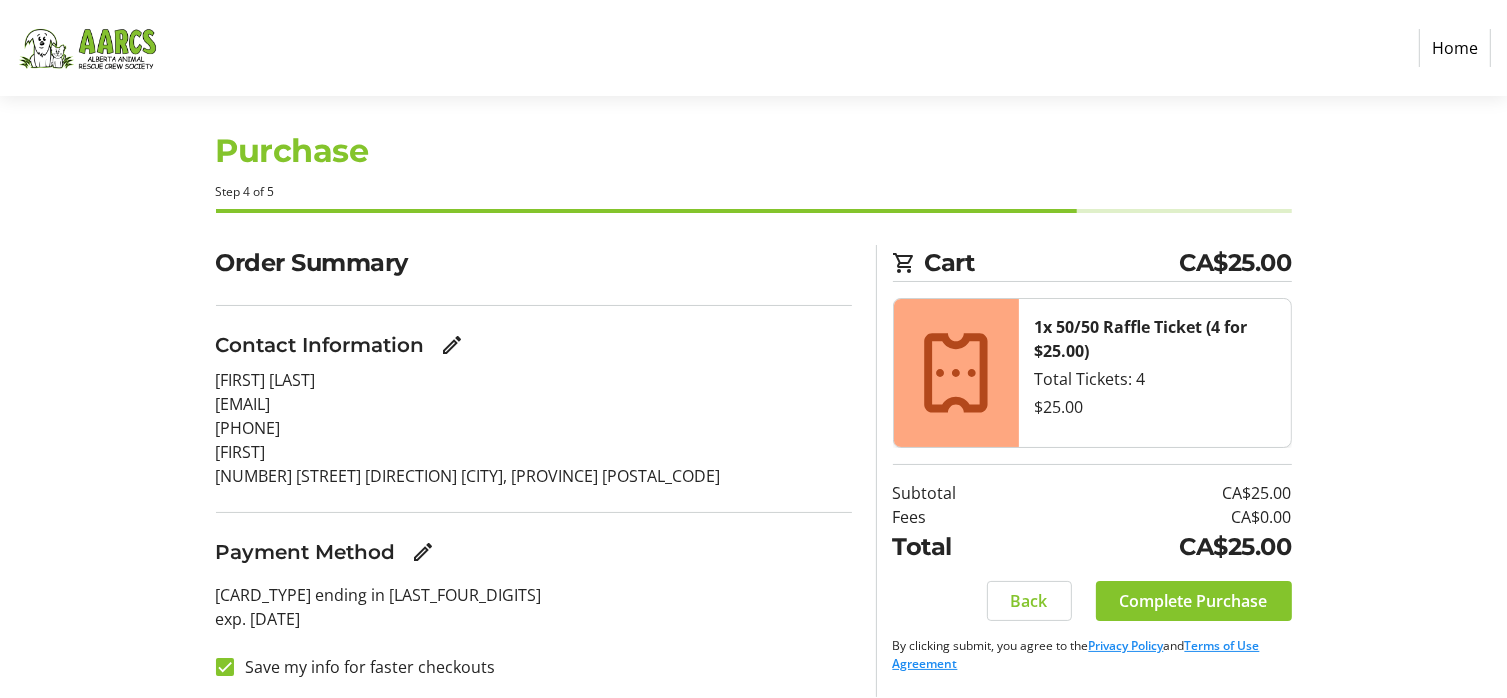 scroll, scrollTop: 22, scrollLeft: 0, axis: vertical 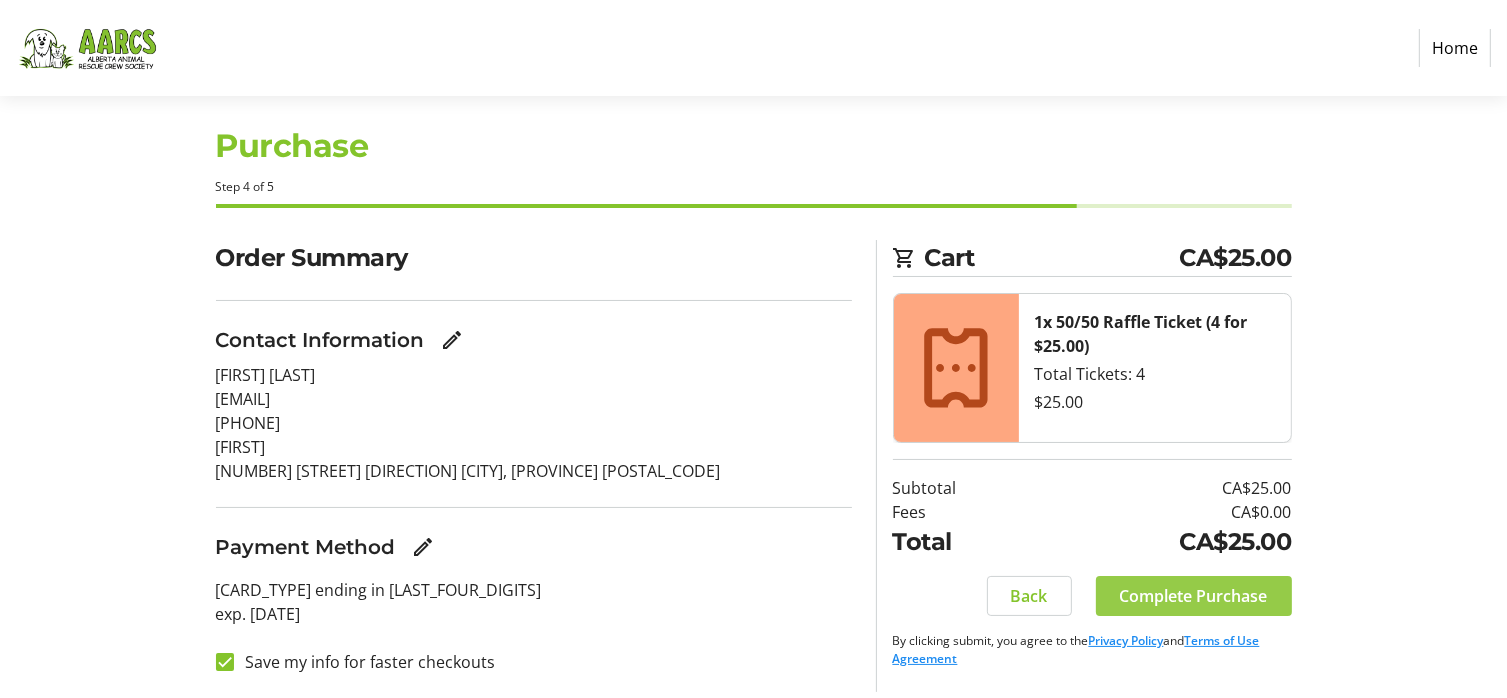 click on "Complete Purchase" 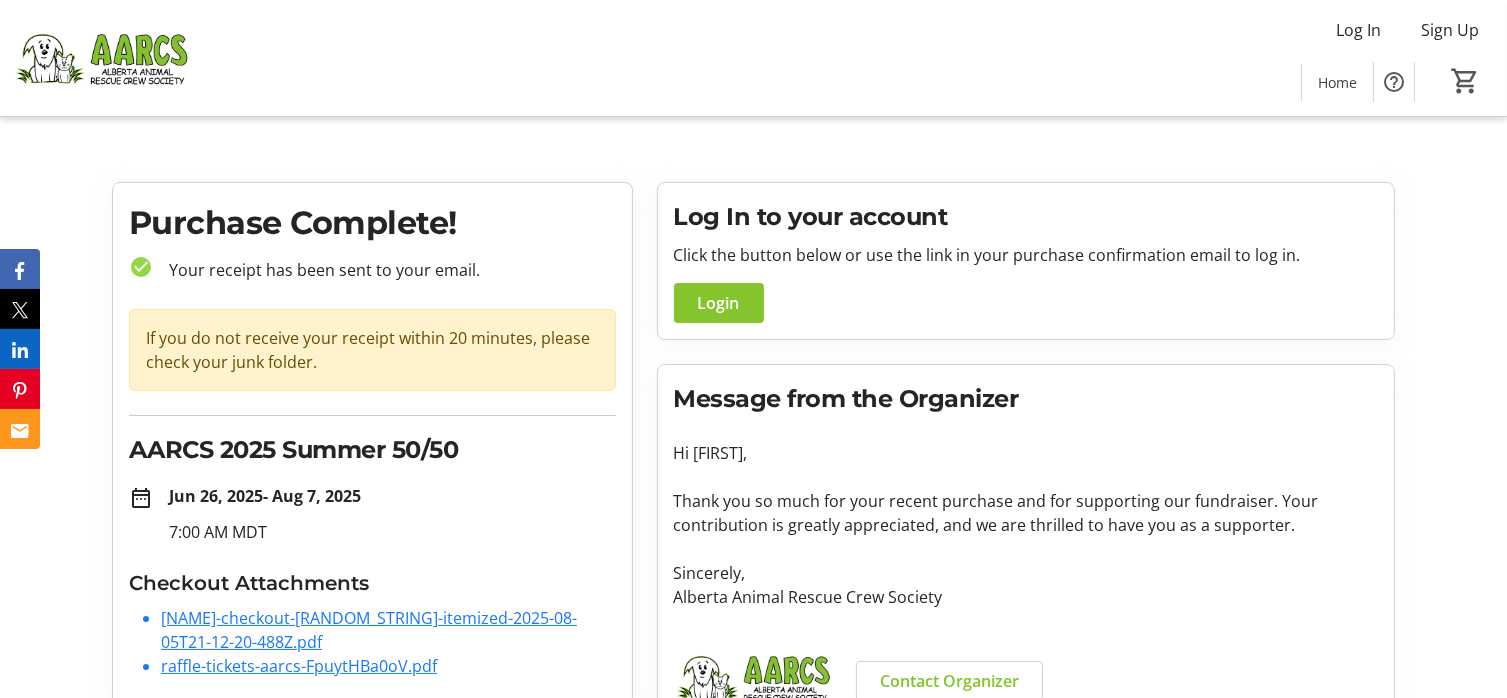 scroll, scrollTop: 64, scrollLeft: 0, axis: vertical 